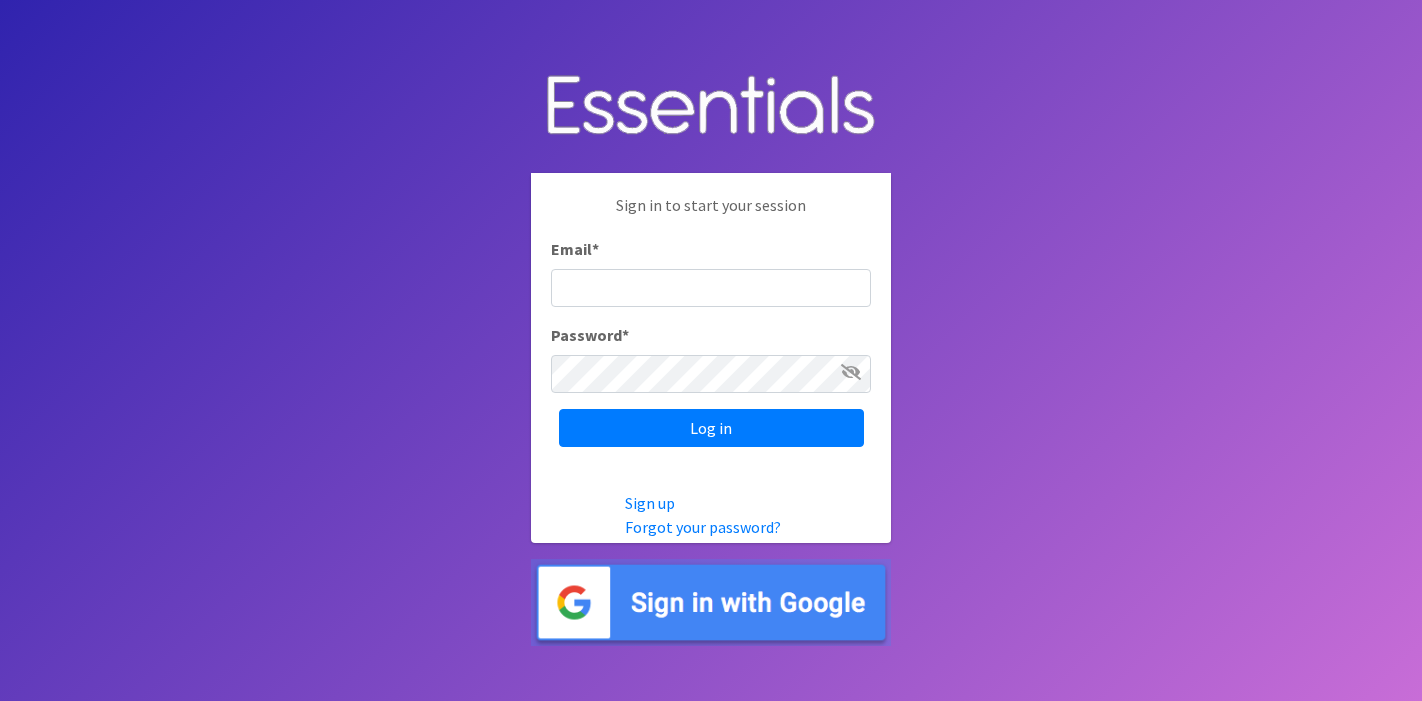 scroll, scrollTop: 0, scrollLeft: 0, axis: both 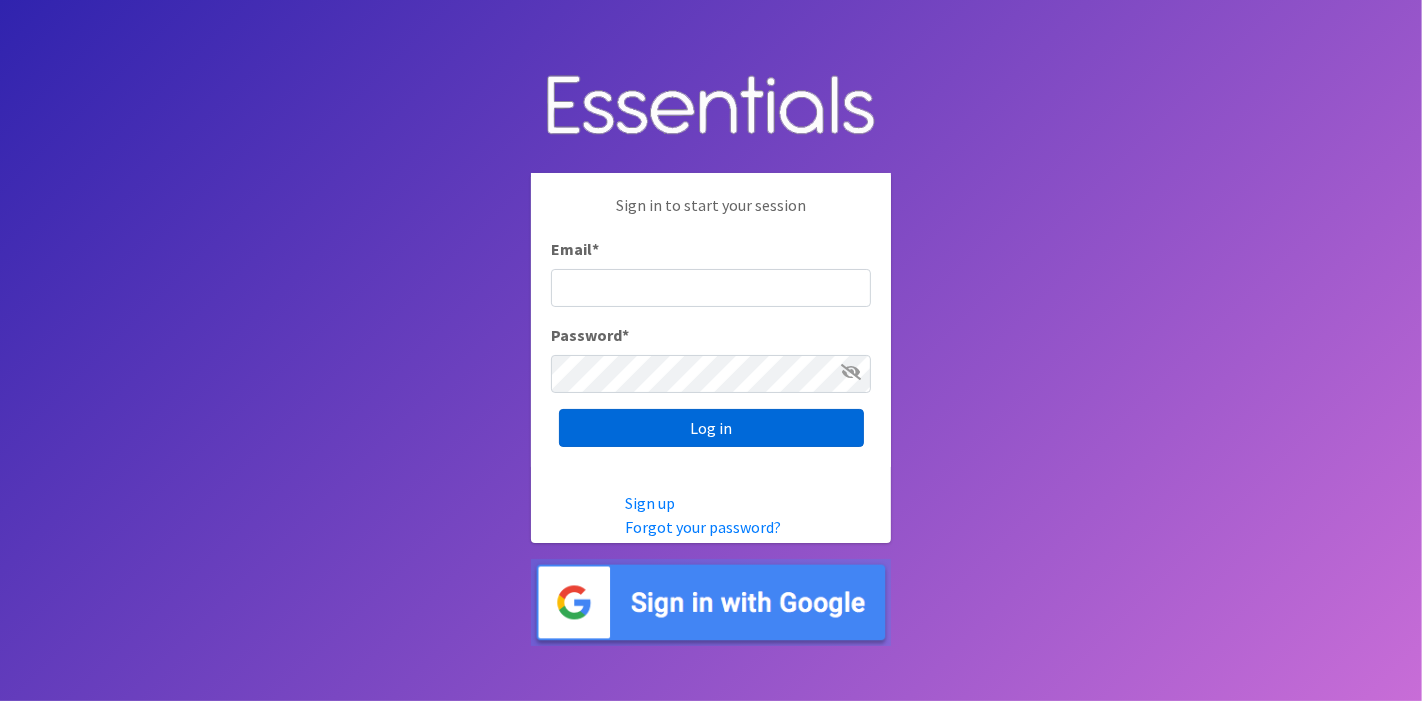 type on "[EMAIL]" 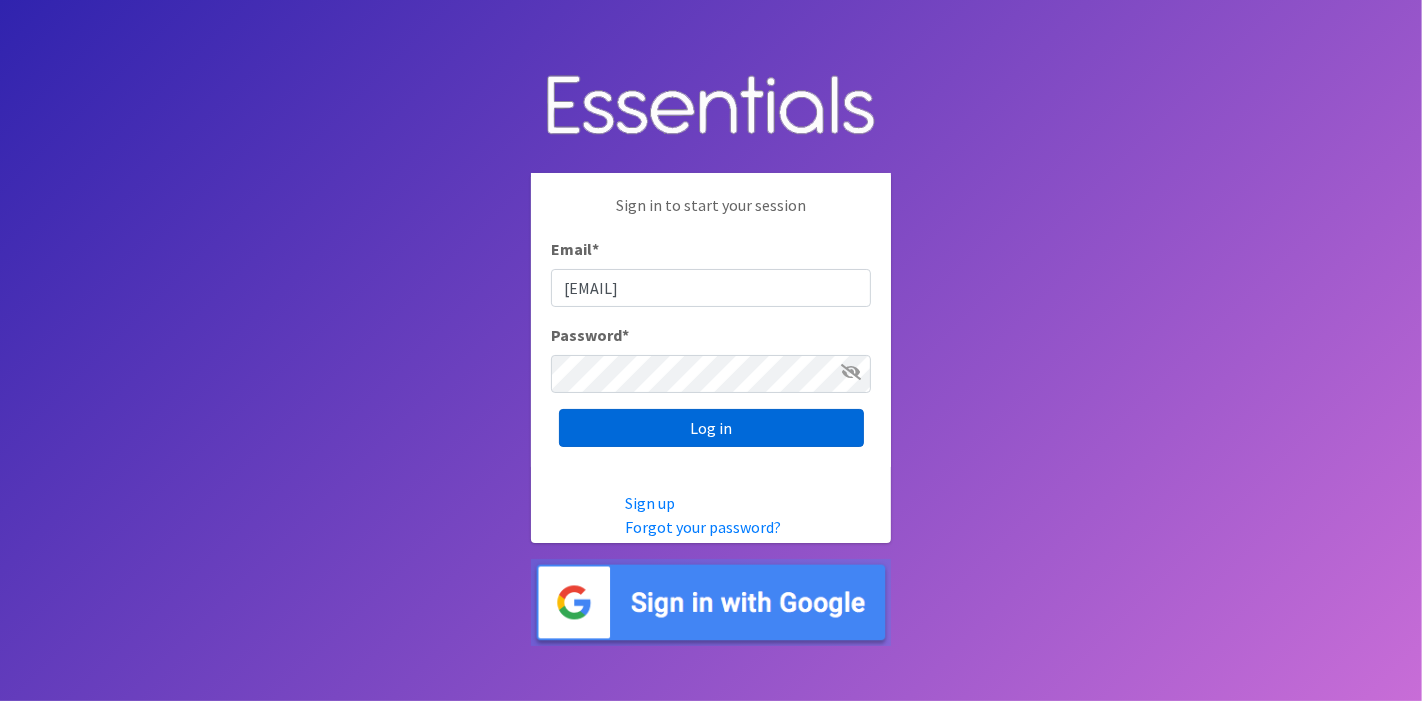 click on "Log in" at bounding box center [711, 428] 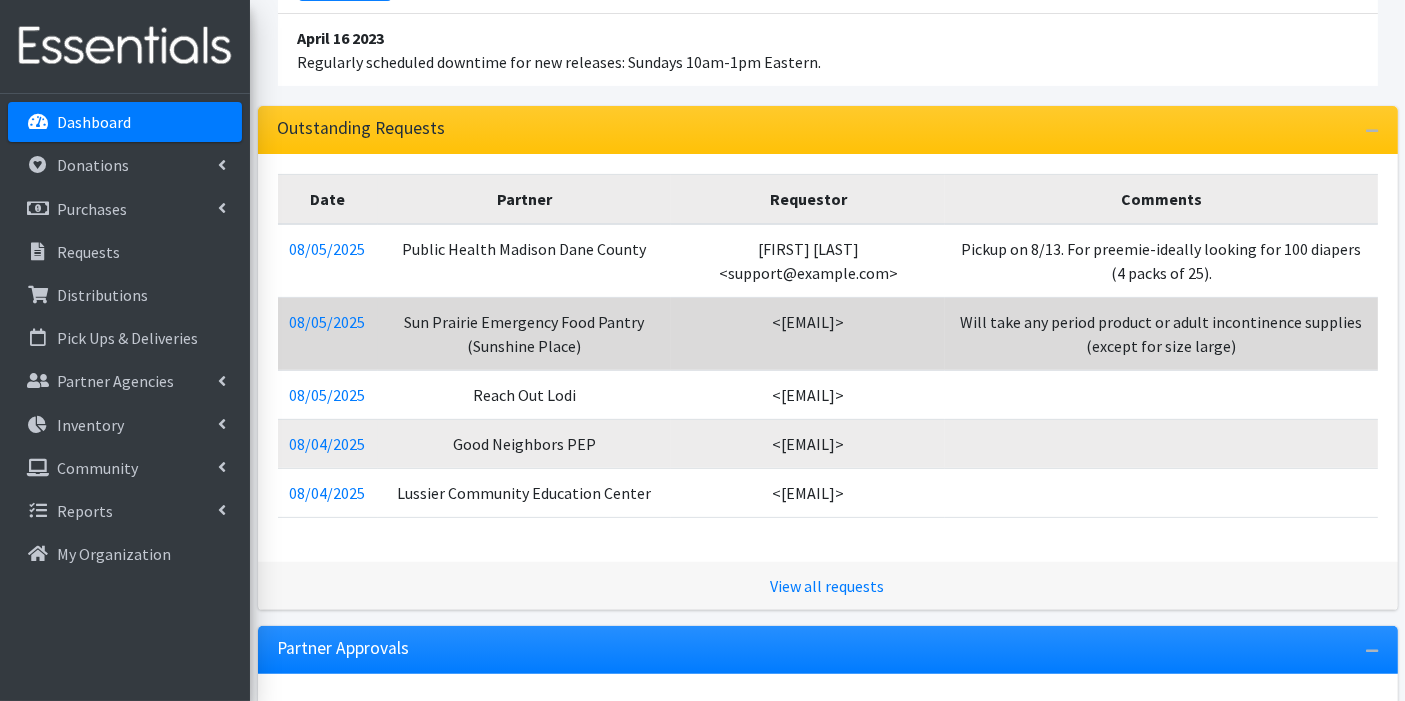 scroll, scrollTop: 444, scrollLeft: 0, axis: vertical 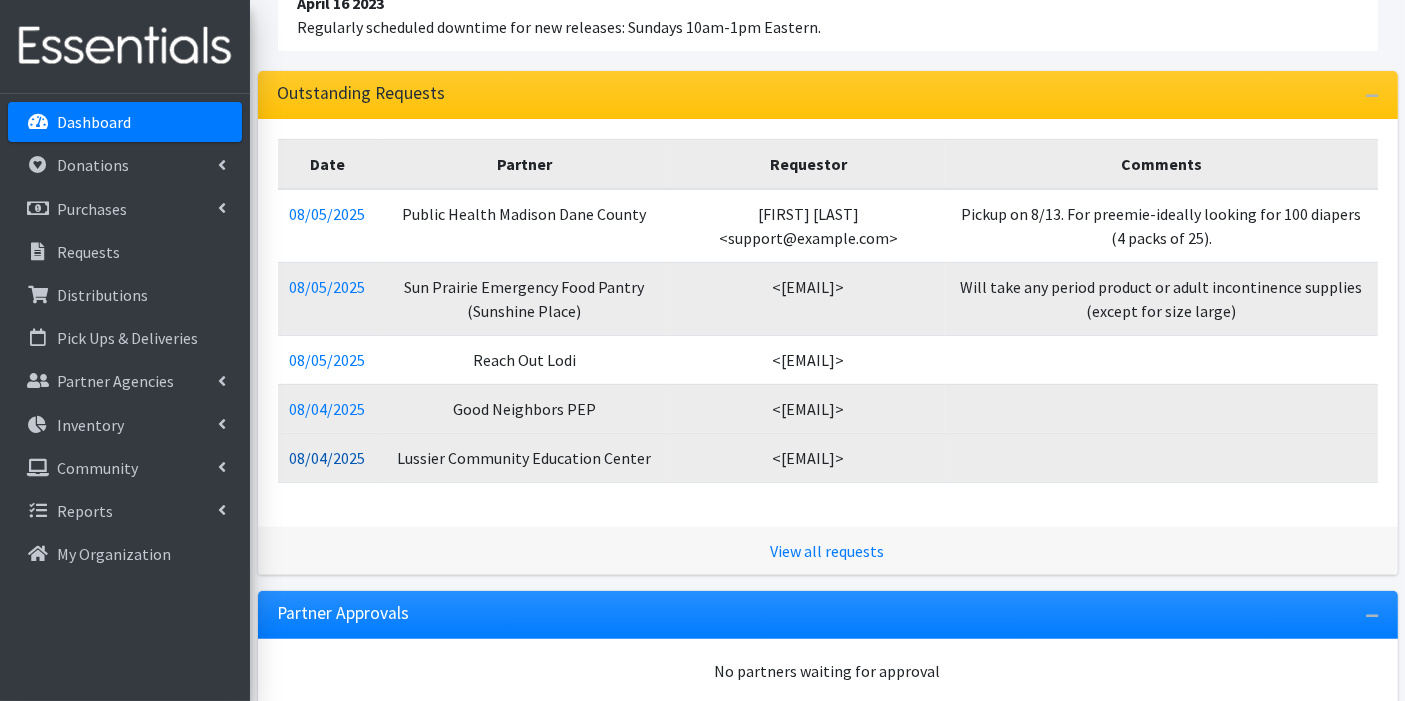 click on "08/04/2025" at bounding box center [328, 458] 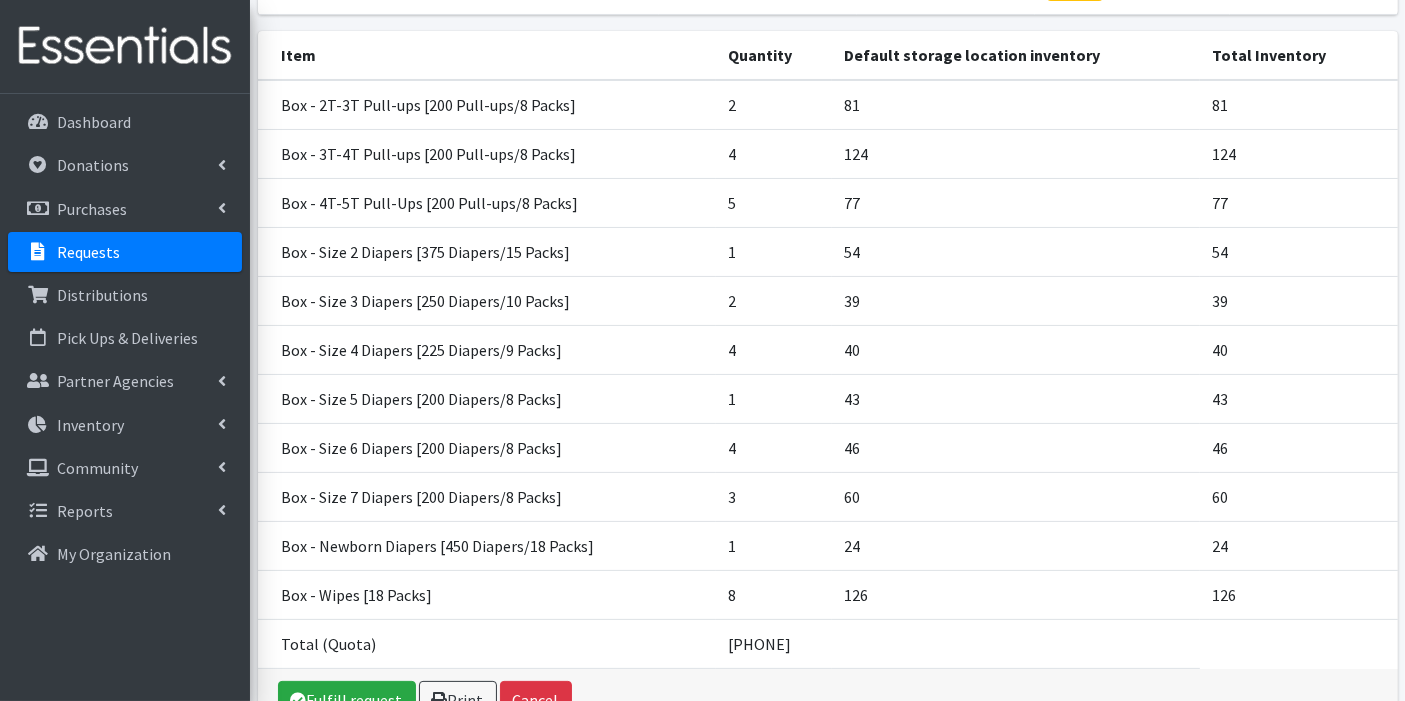 scroll, scrollTop: 397, scrollLeft: 0, axis: vertical 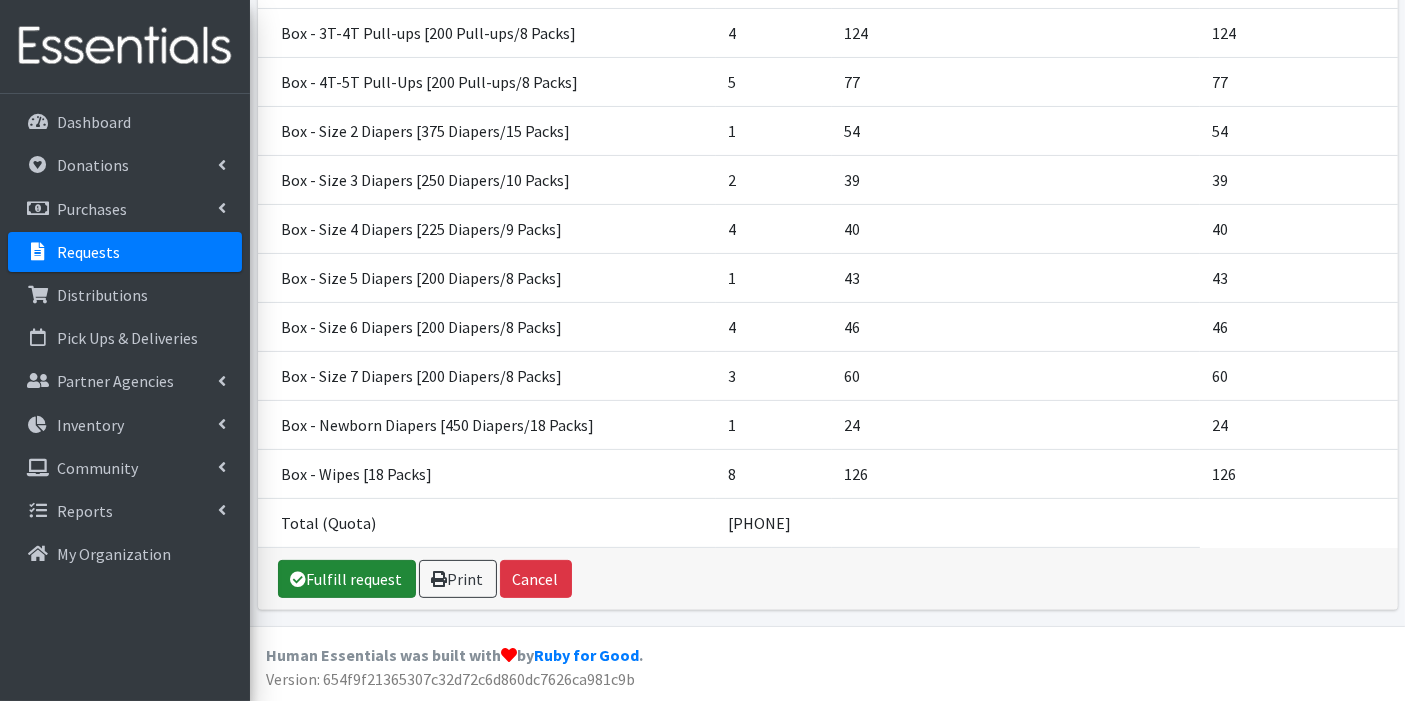 click on "Fulfill request" at bounding box center [347, 579] 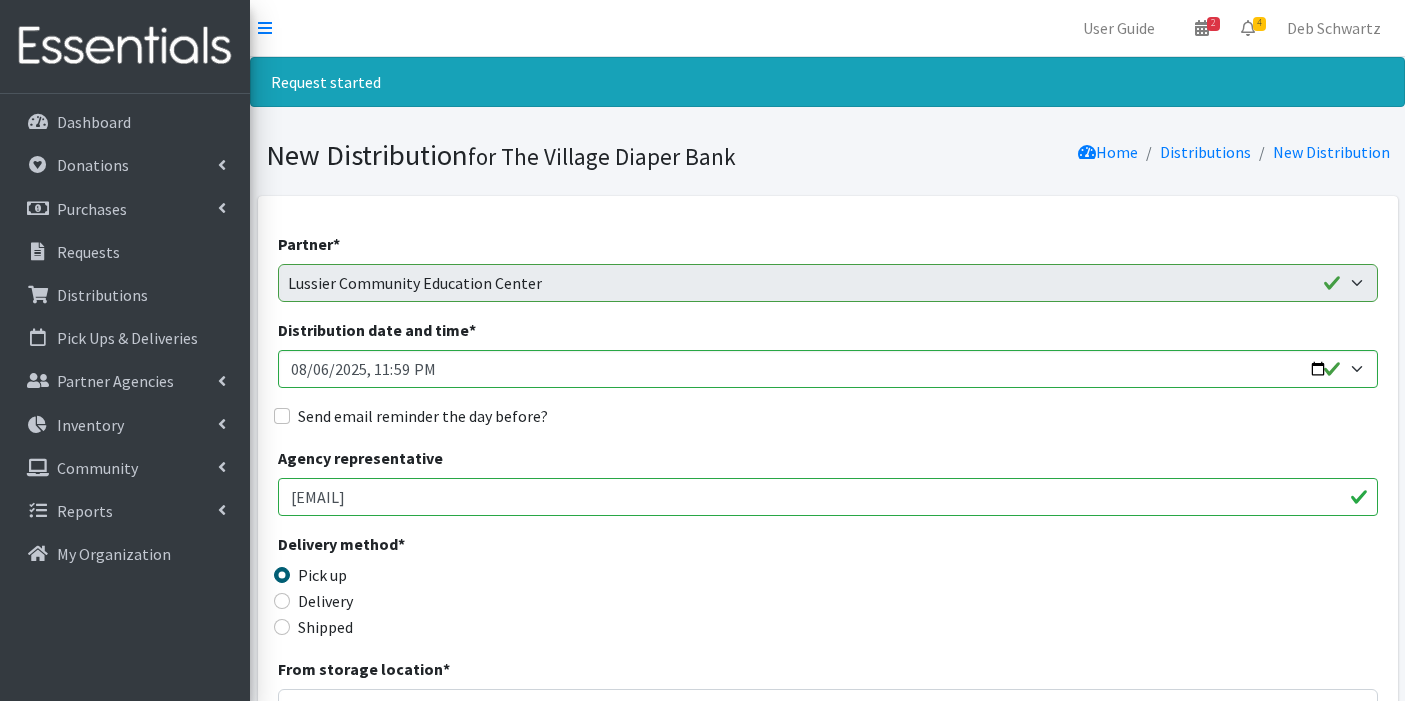 scroll, scrollTop: 0, scrollLeft: 0, axis: both 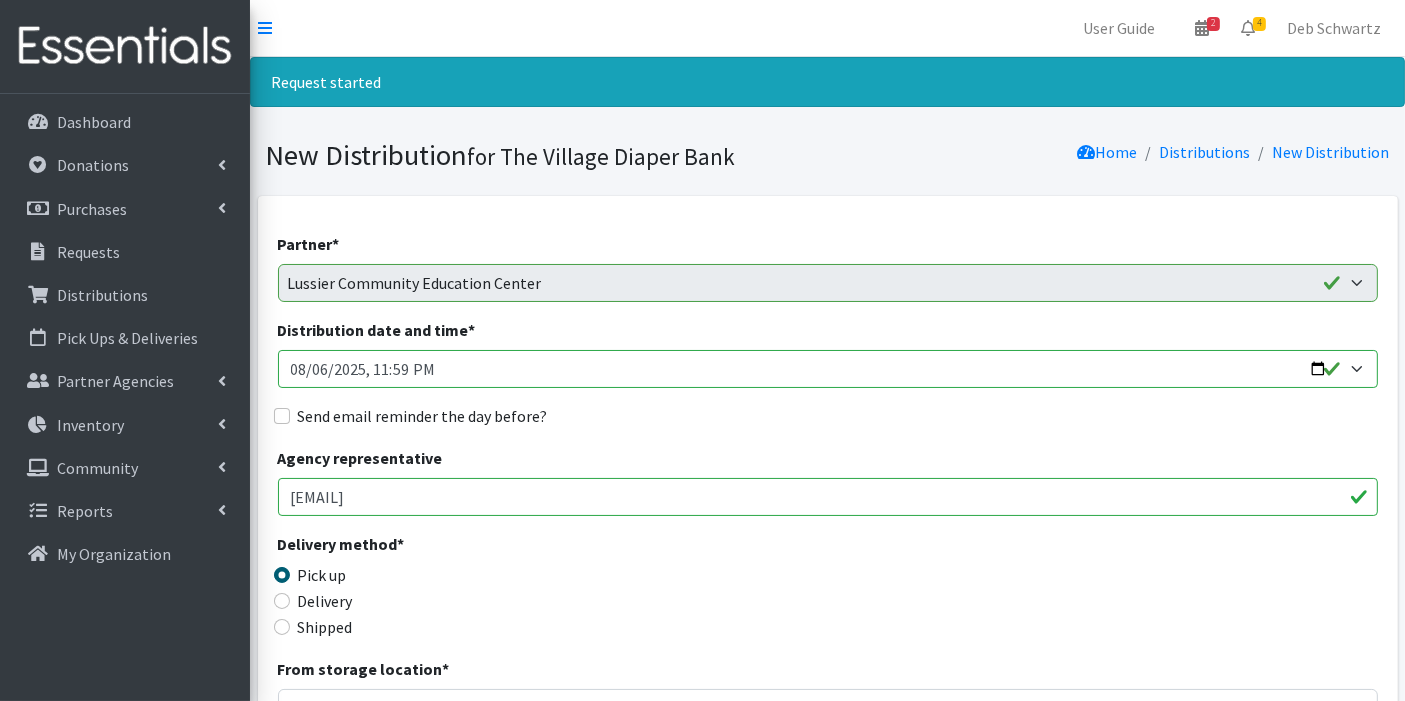 click on "Distribution date and time  *" at bounding box center (828, 369) 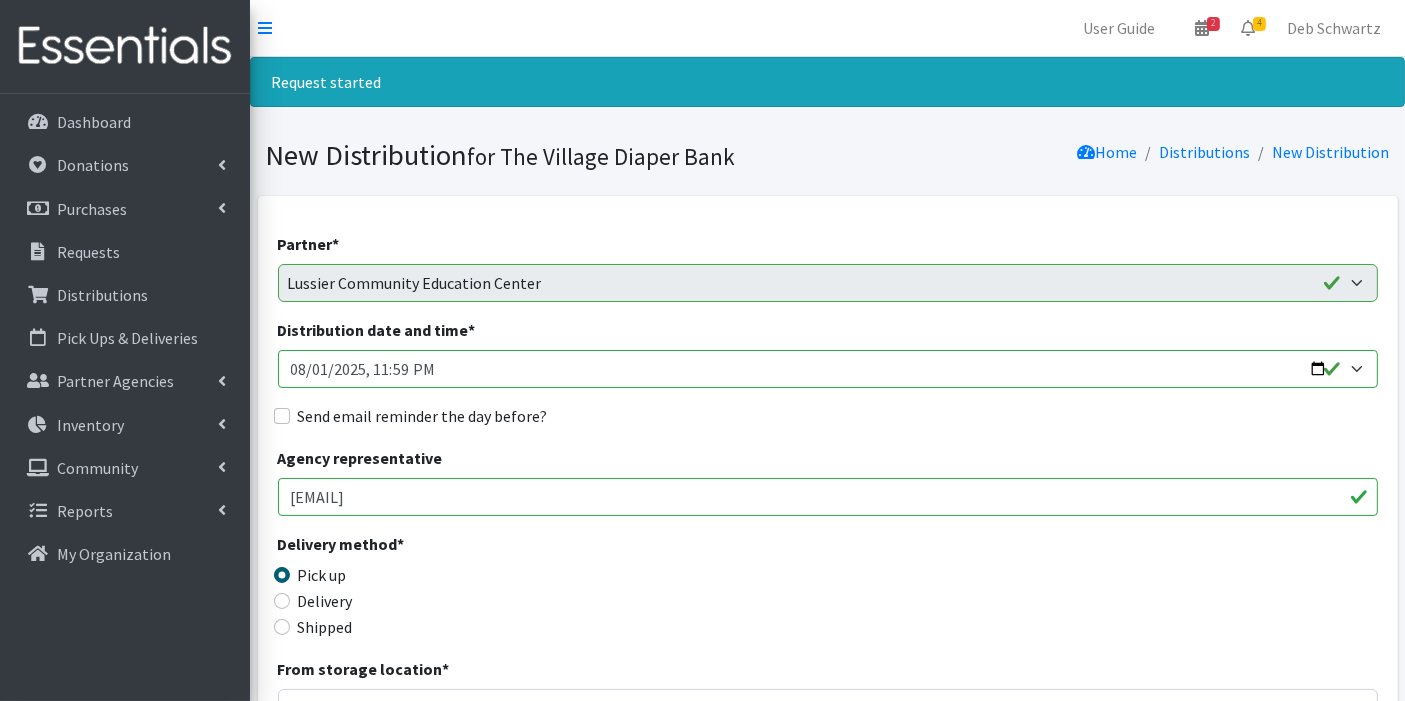 type on "2025-08-13T23:59" 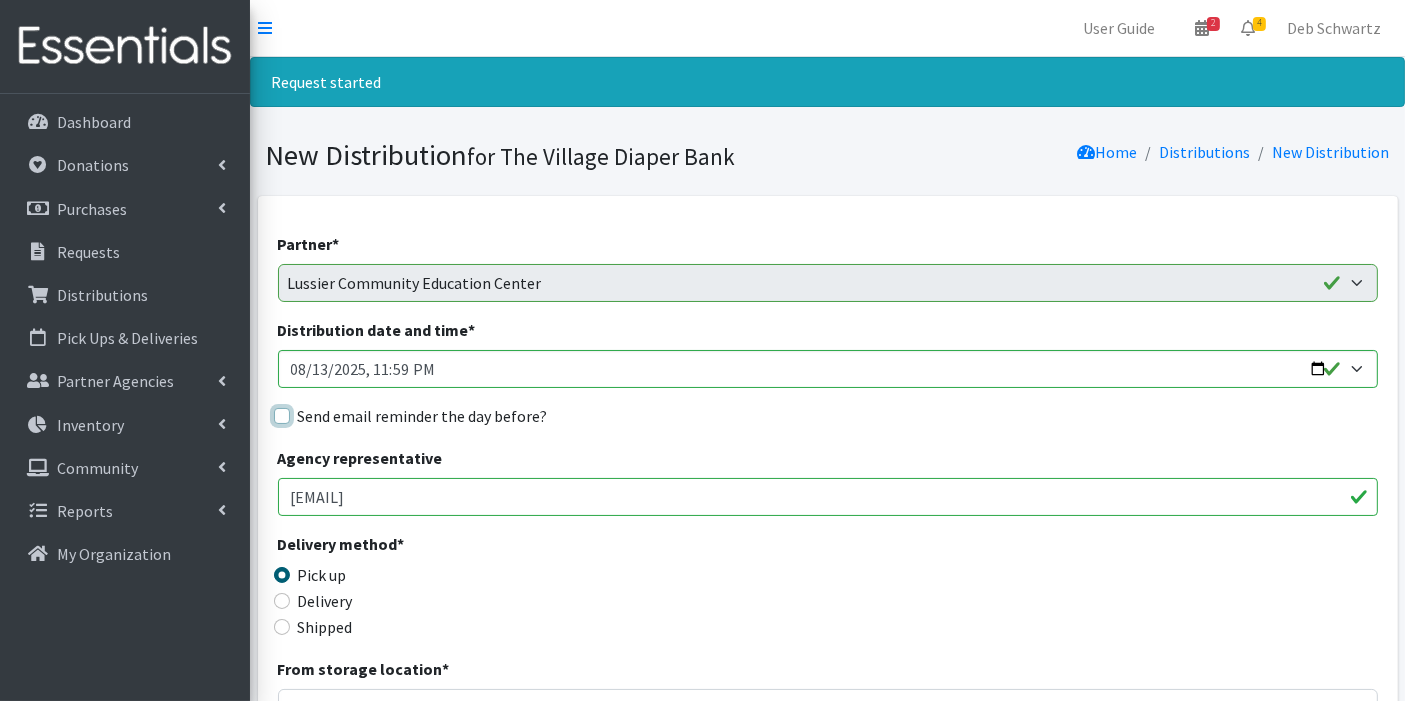 click on "Send email reminder the day before?" at bounding box center (282, 416) 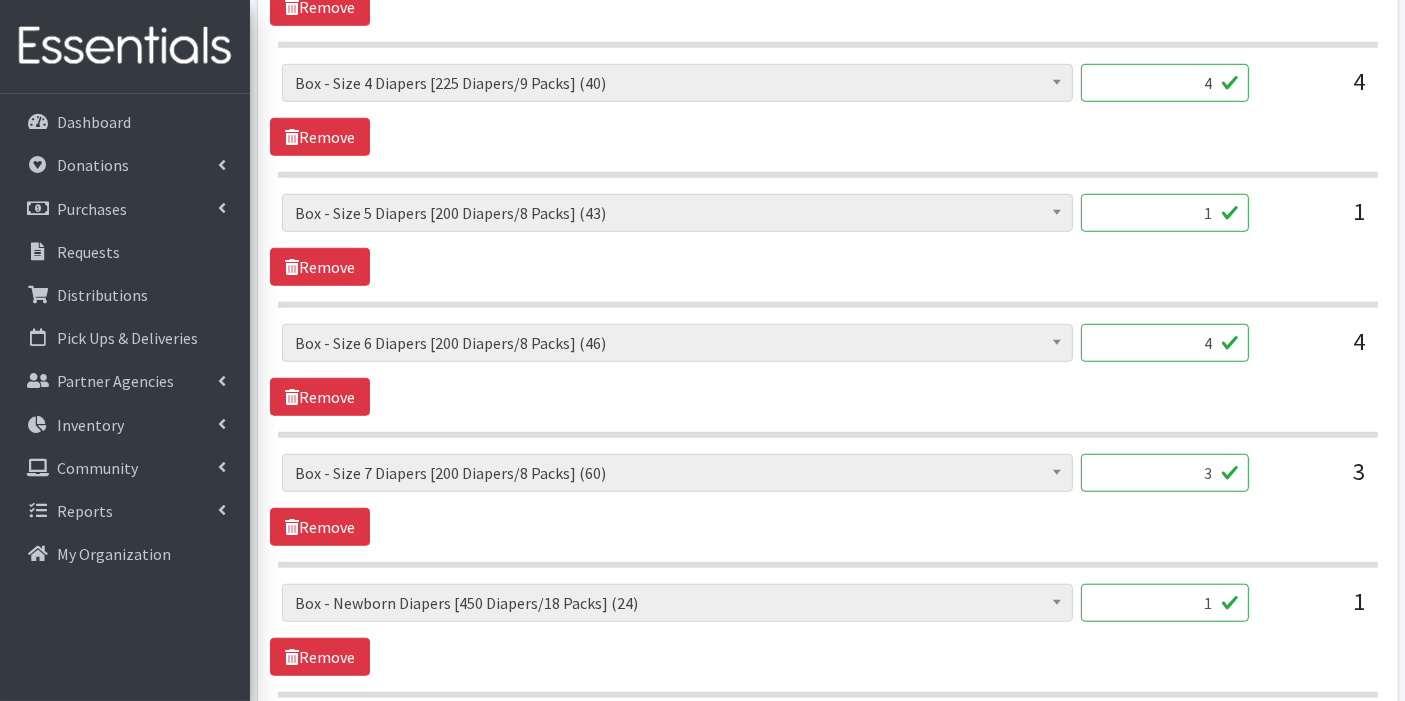 scroll, scrollTop: 1928, scrollLeft: 0, axis: vertical 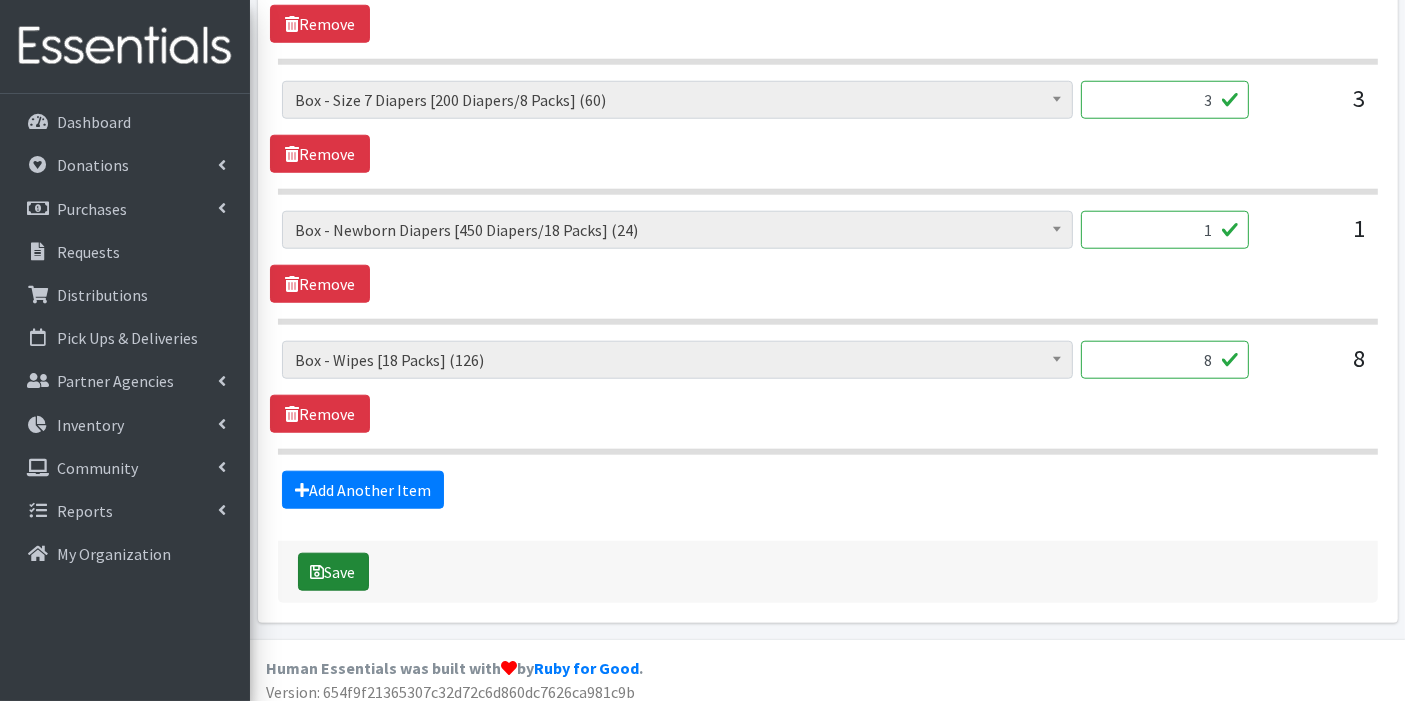 click on "Save" at bounding box center (333, 572) 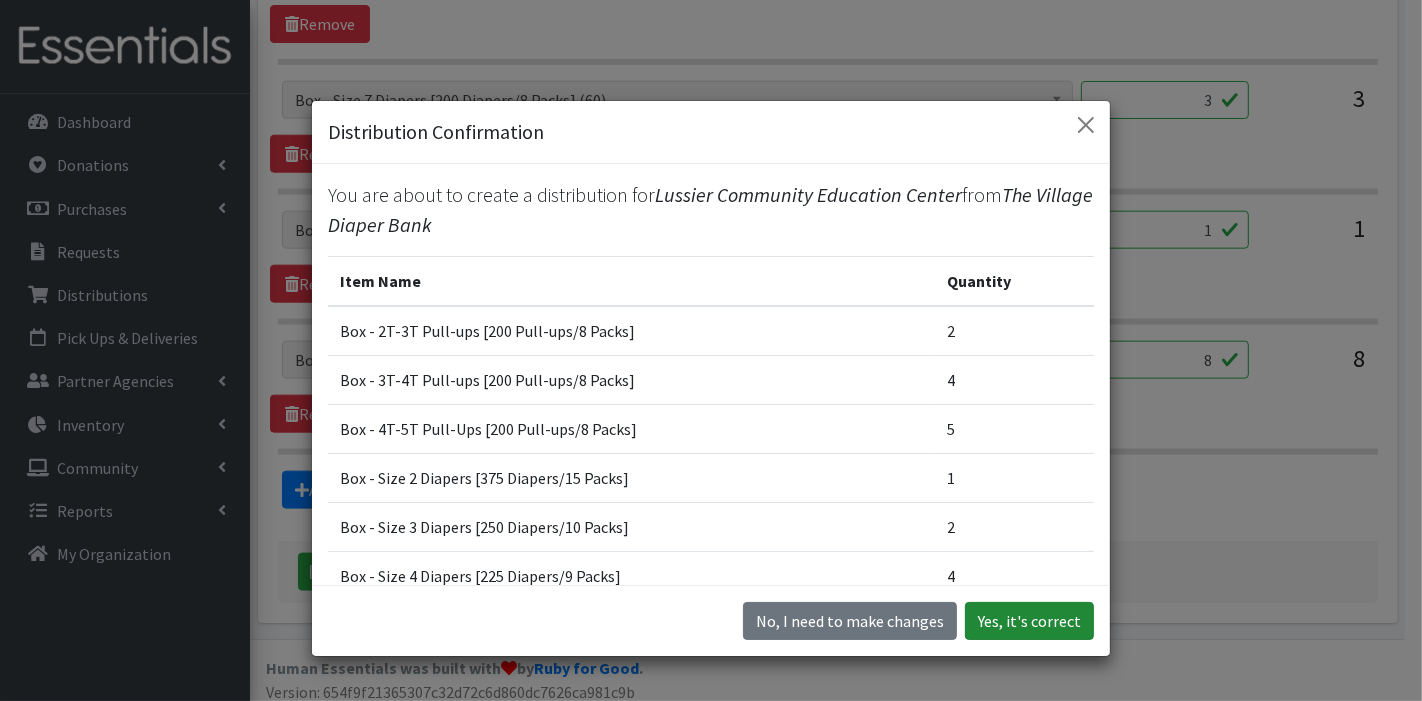 click on "Yes, it's correct" at bounding box center (1029, 621) 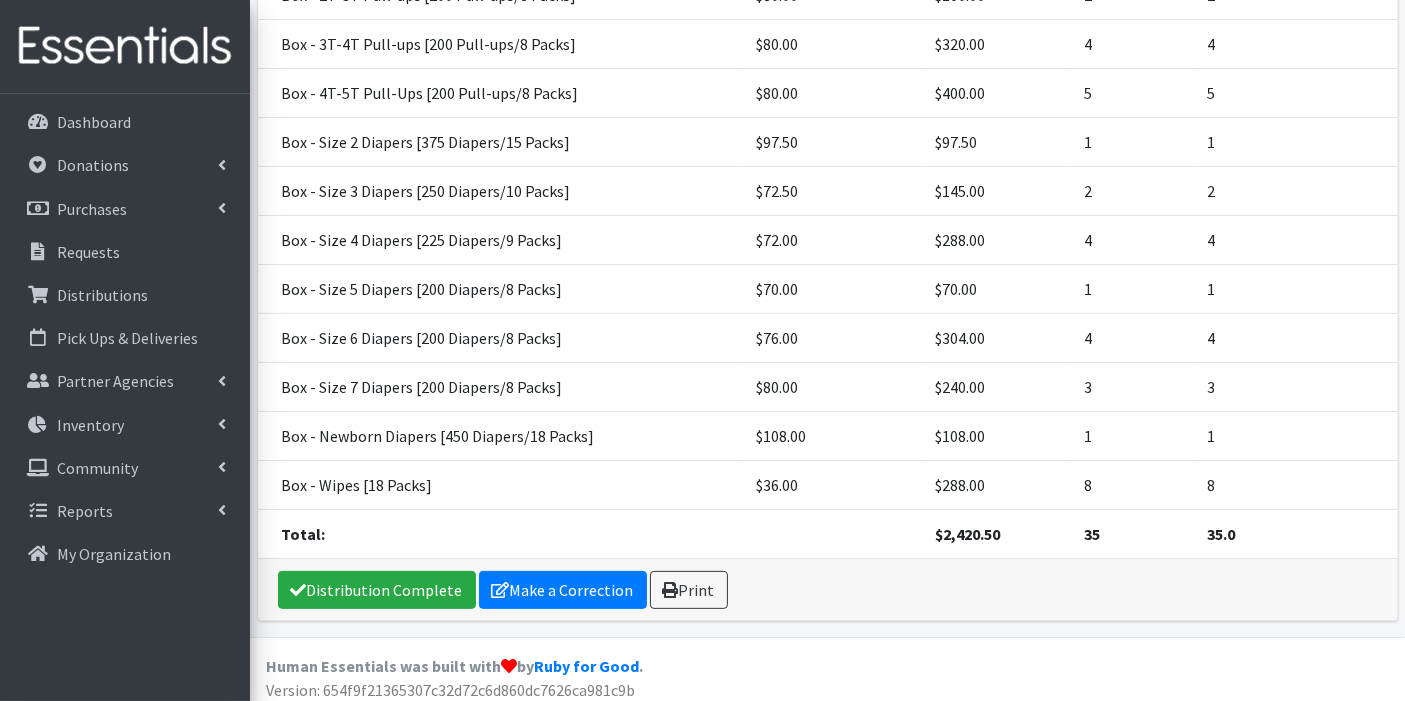 scroll, scrollTop: 428, scrollLeft: 0, axis: vertical 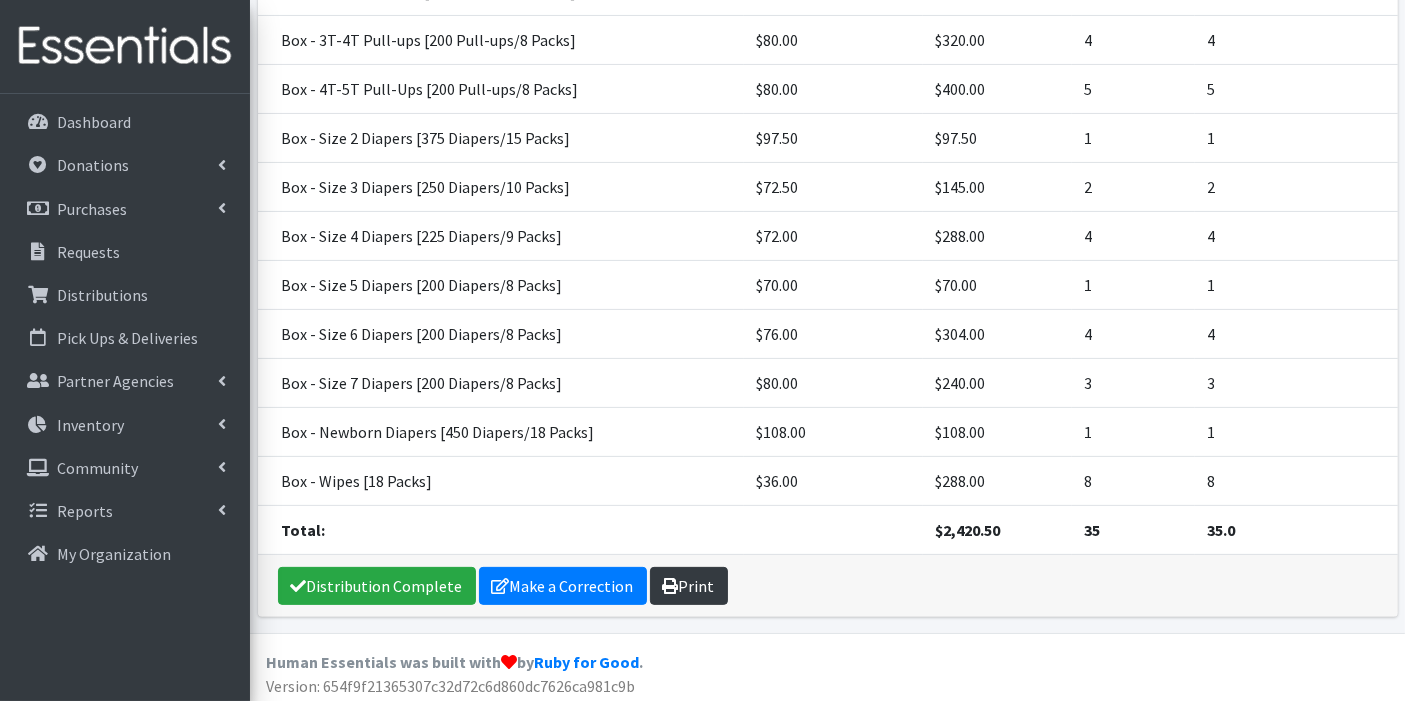 click on "Print" at bounding box center [689, 586] 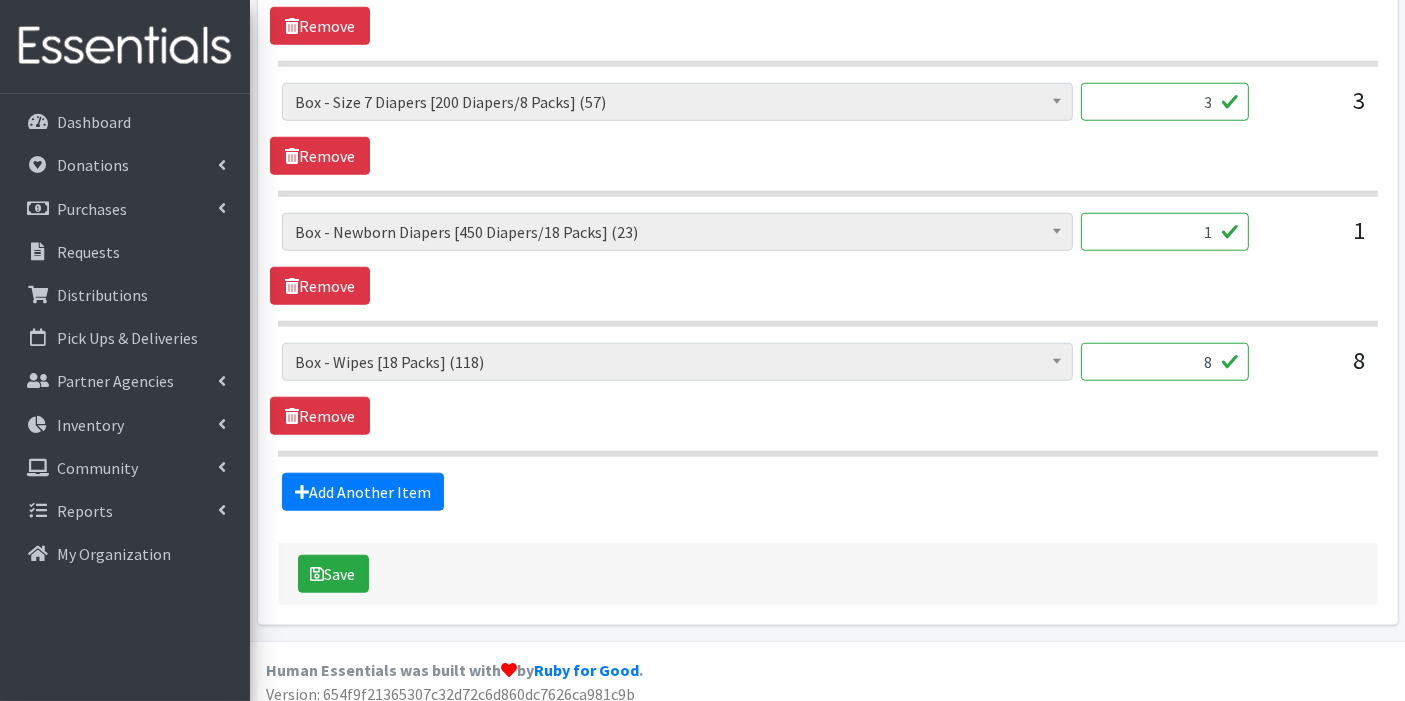 scroll, scrollTop: 1862, scrollLeft: 0, axis: vertical 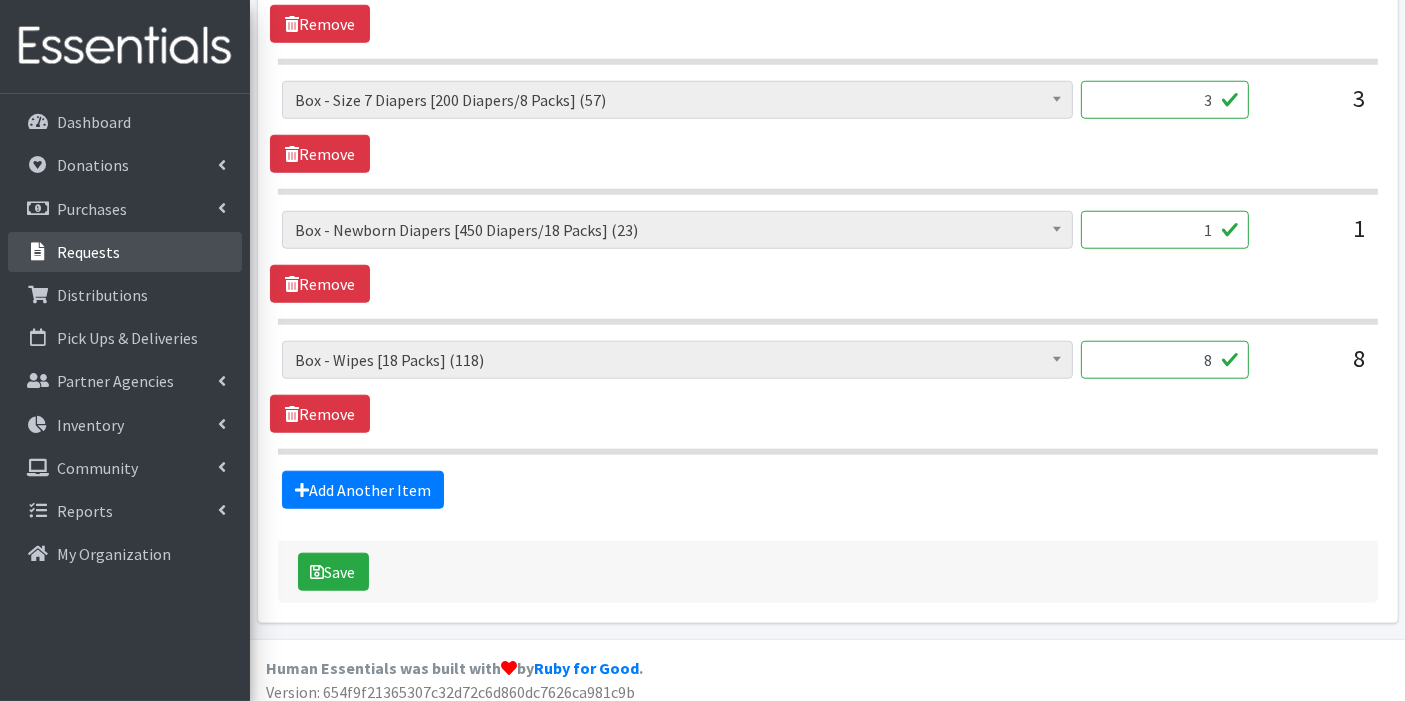 click on "Requests" at bounding box center [88, 252] 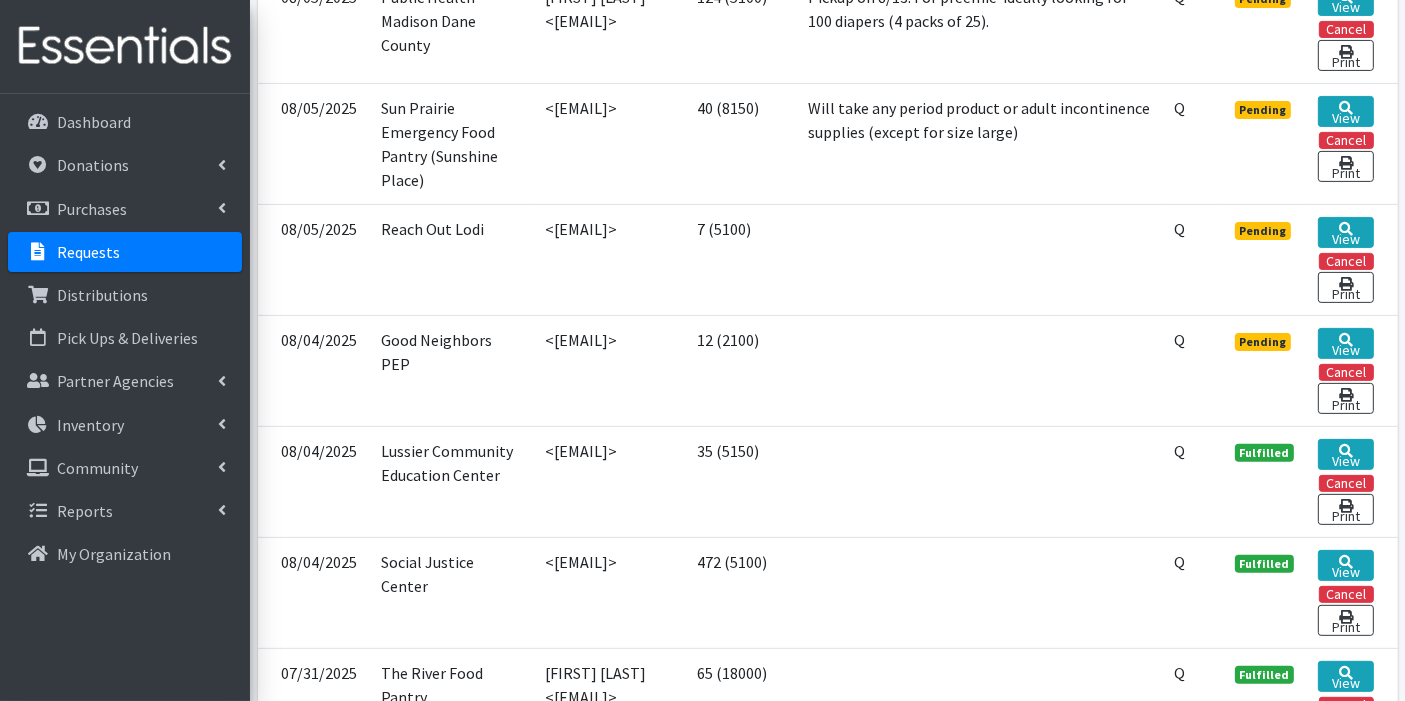 scroll, scrollTop: 666, scrollLeft: 0, axis: vertical 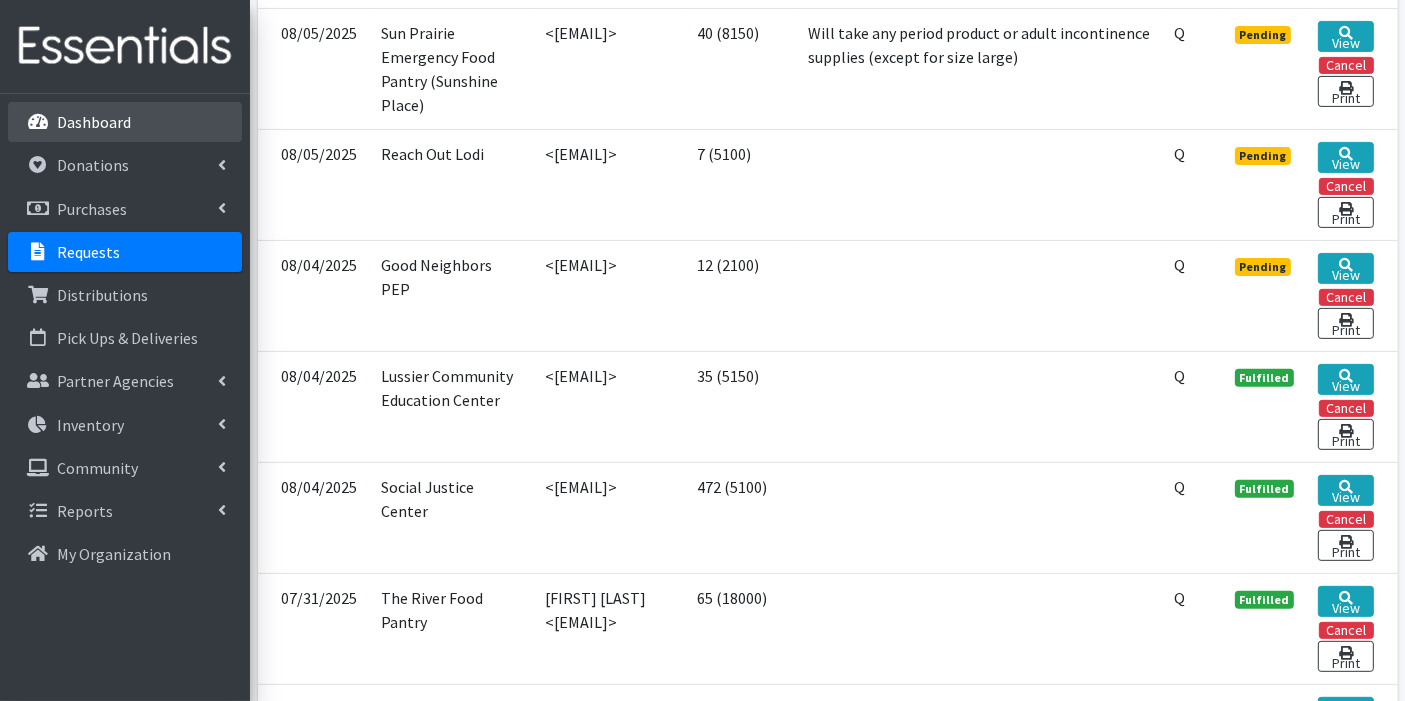 click on "Dashboard" at bounding box center (94, 122) 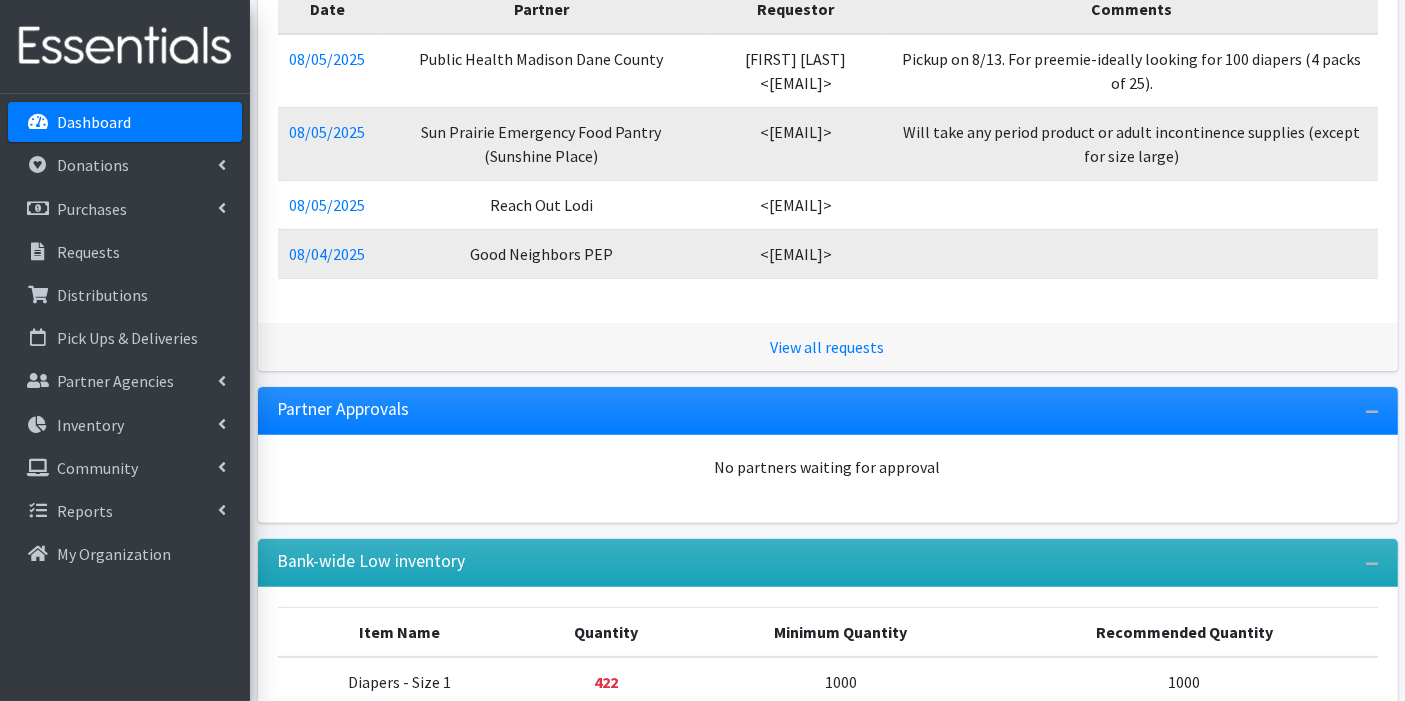 scroll, scrollTop: 555, scrollLeft: 0, axis: vertical 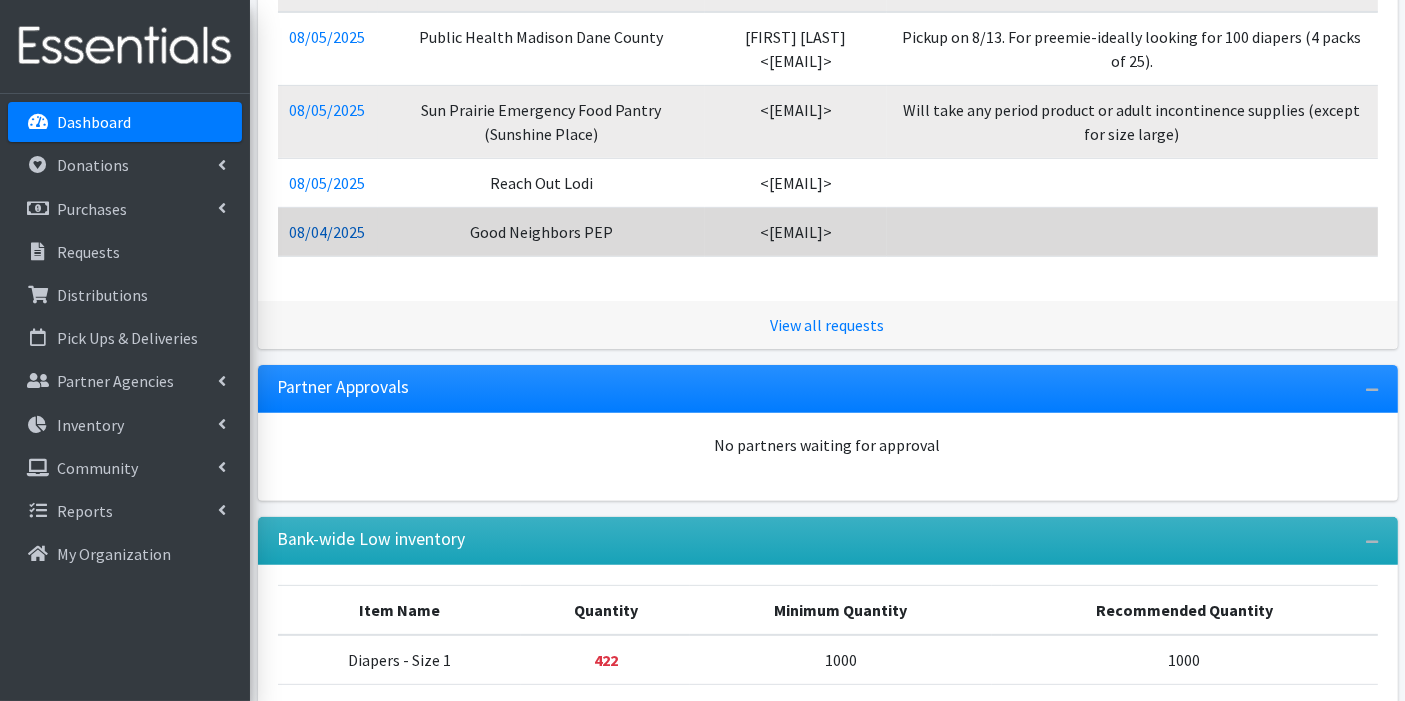 click on "08/04/2025" at bounding box center (328, 232) 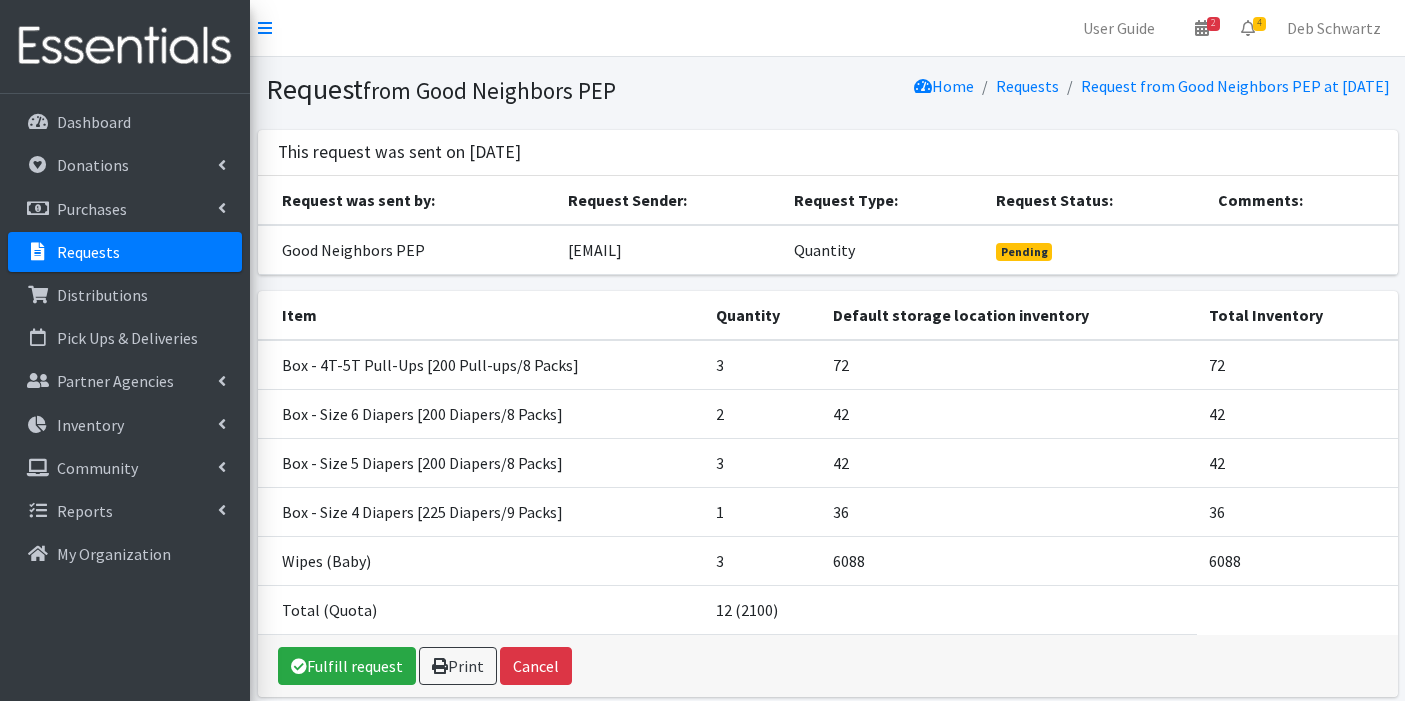scroll, scrollTop: 0, scrollLeft: 0, axis: both 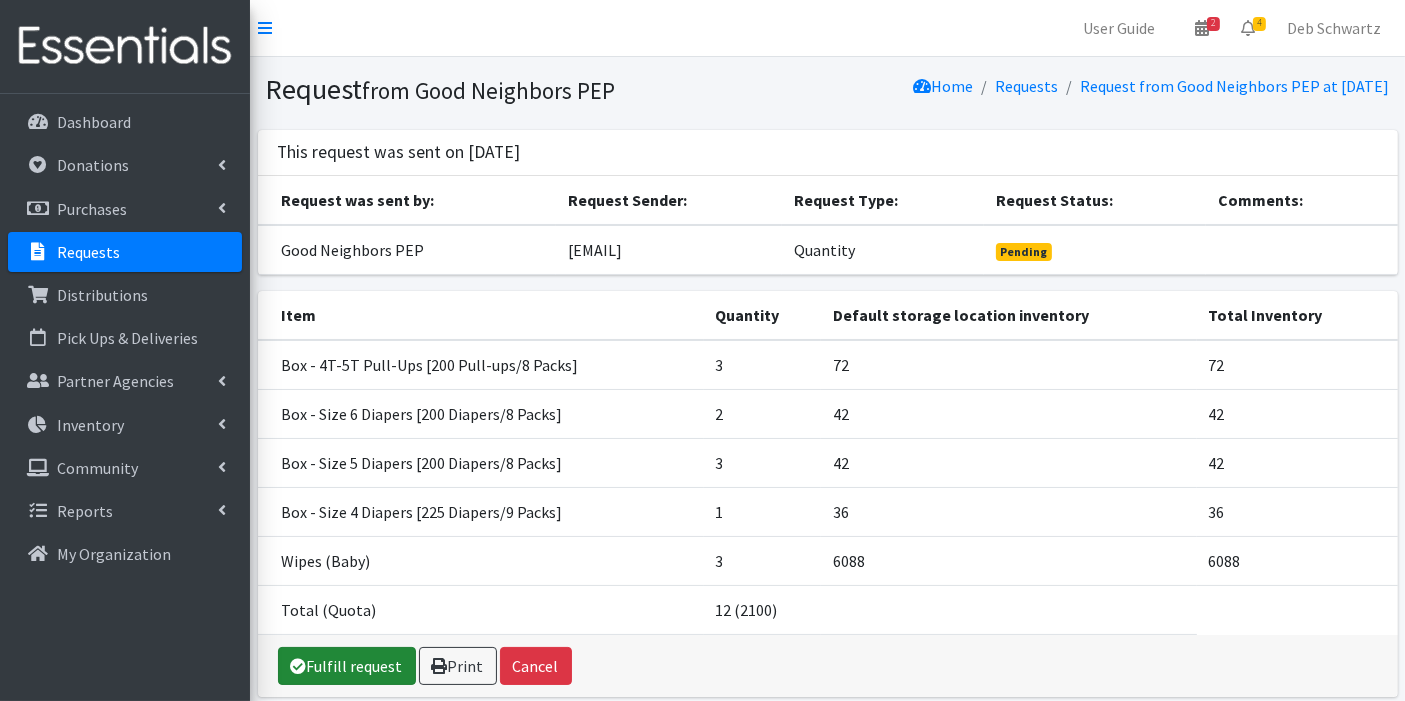 click on "Fulfill request" at bounding box center [347, 666] 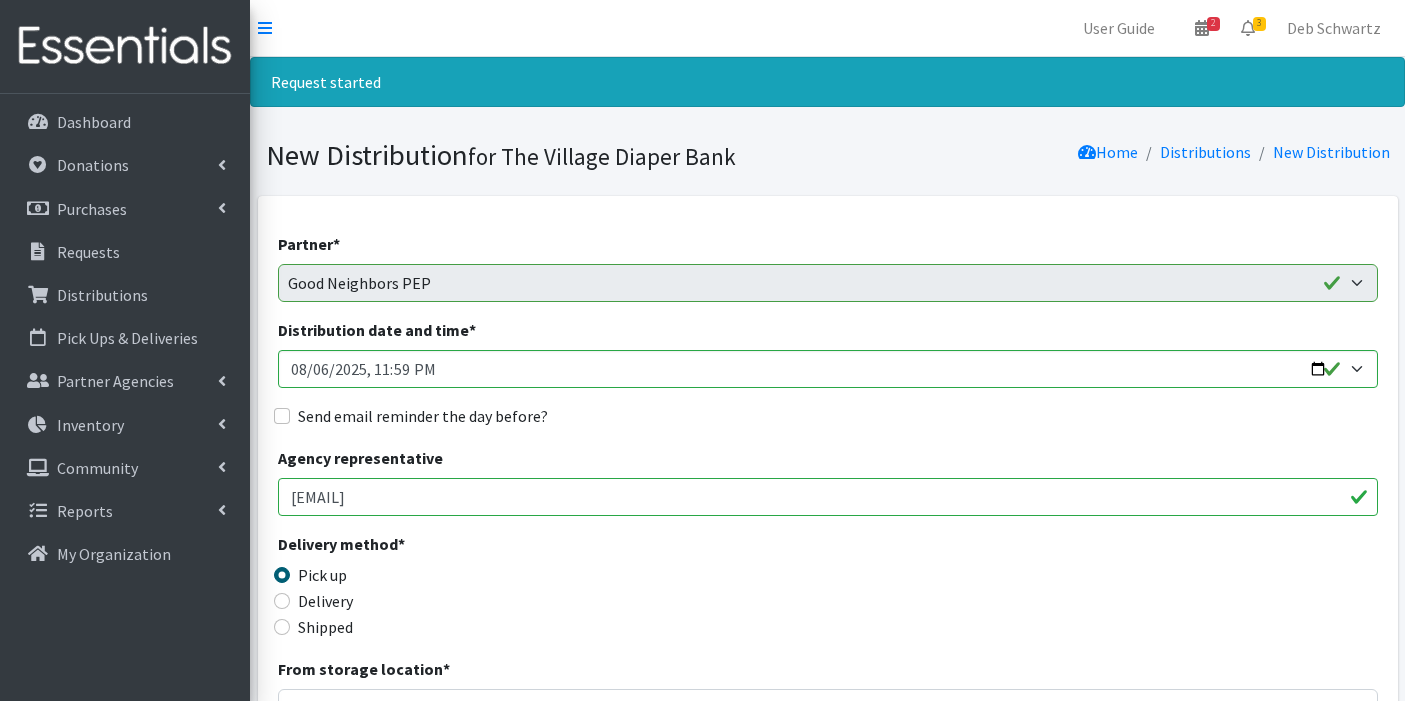 scroll, scrollTop: 0, scrollLeft: 0, axis: both 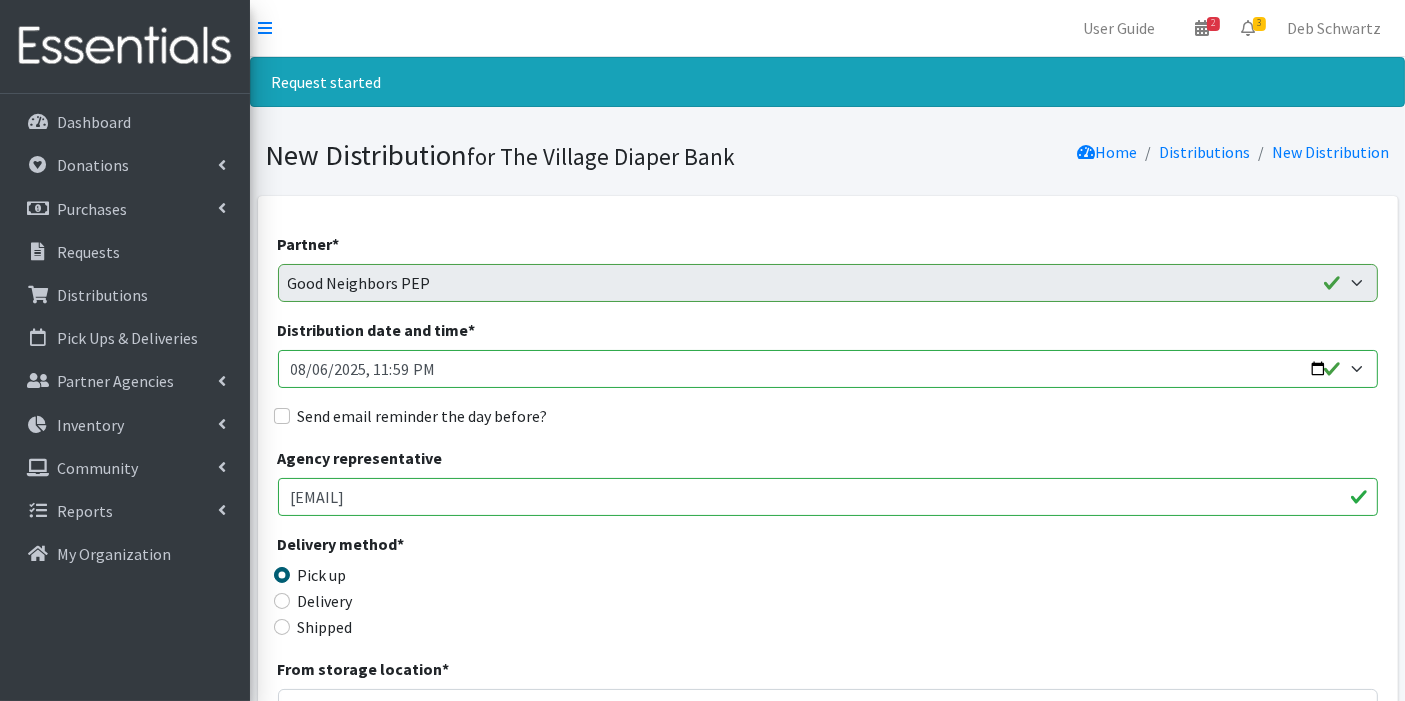 click on "Distribution date and time  *" at bounding box center [828, 369] 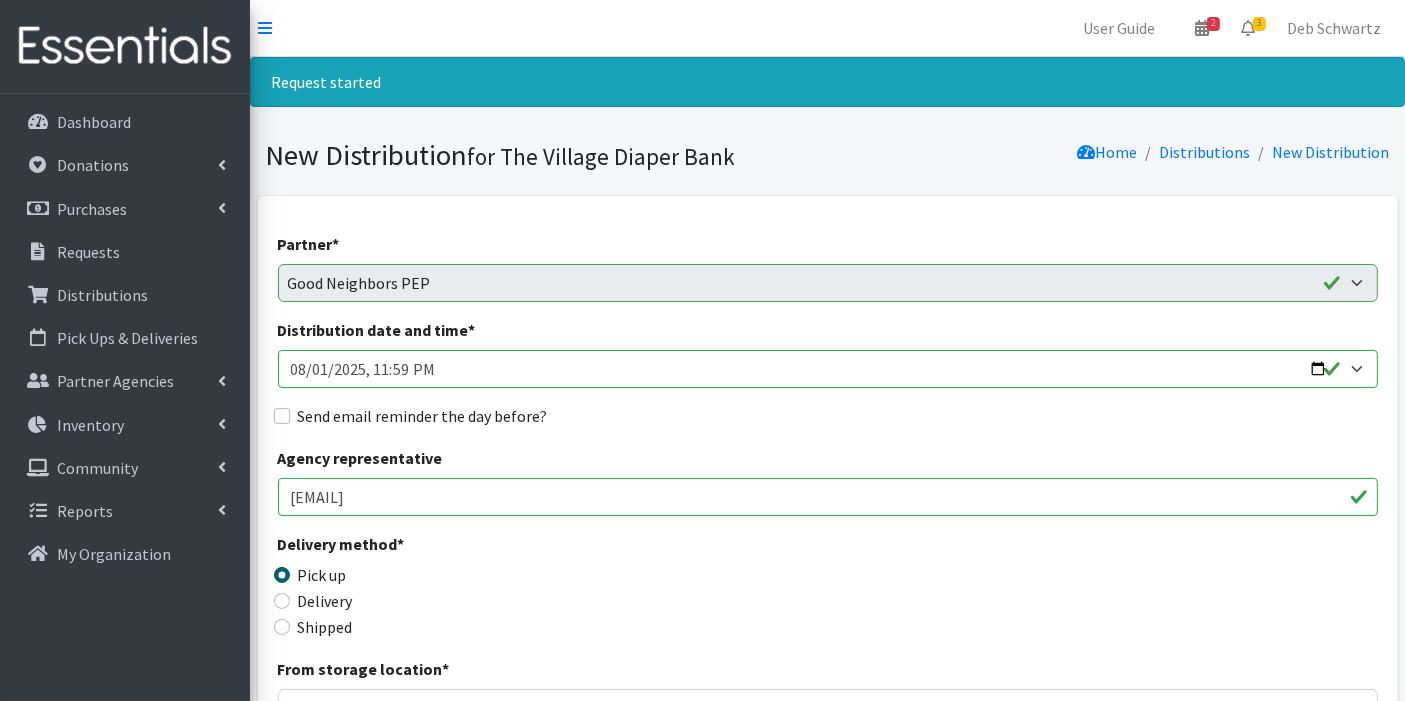 type on "2025-08-13T23:59" 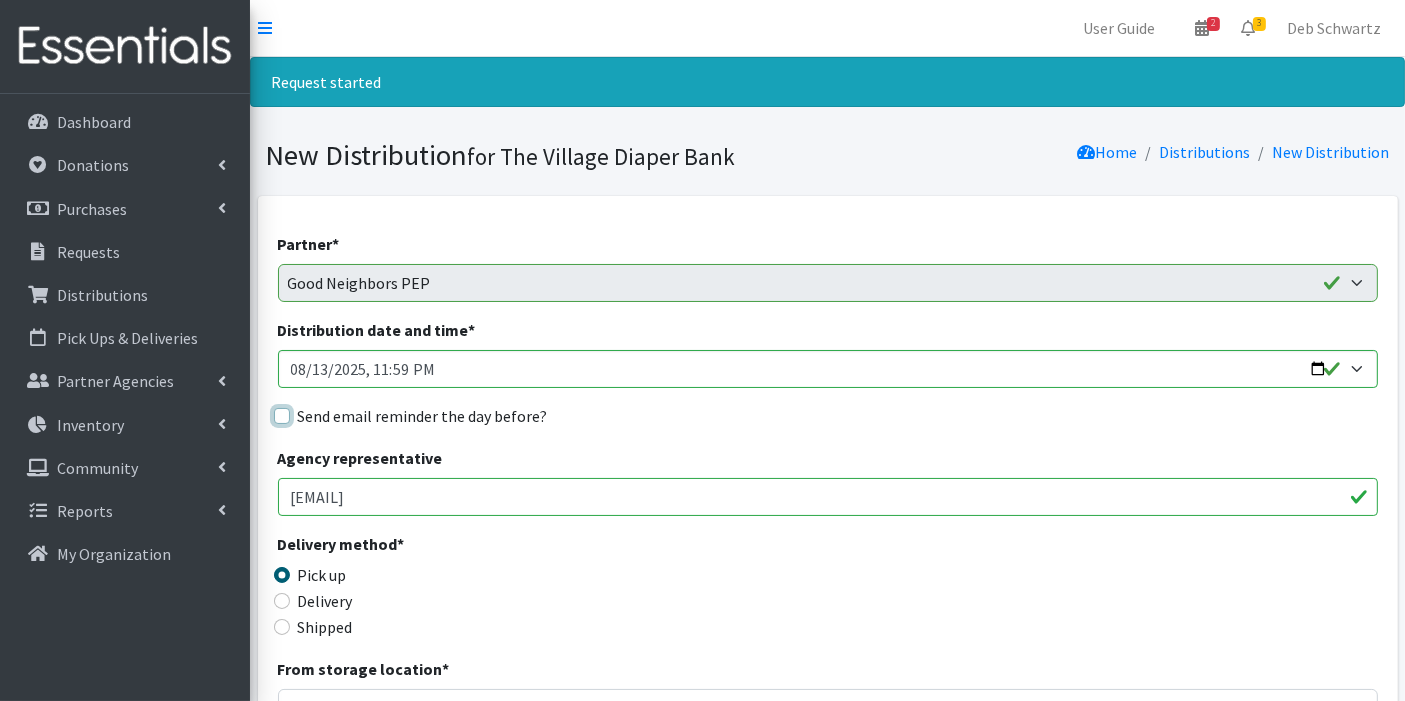 click on "Send email reminder the day before?" at bounding box center (282, 416) 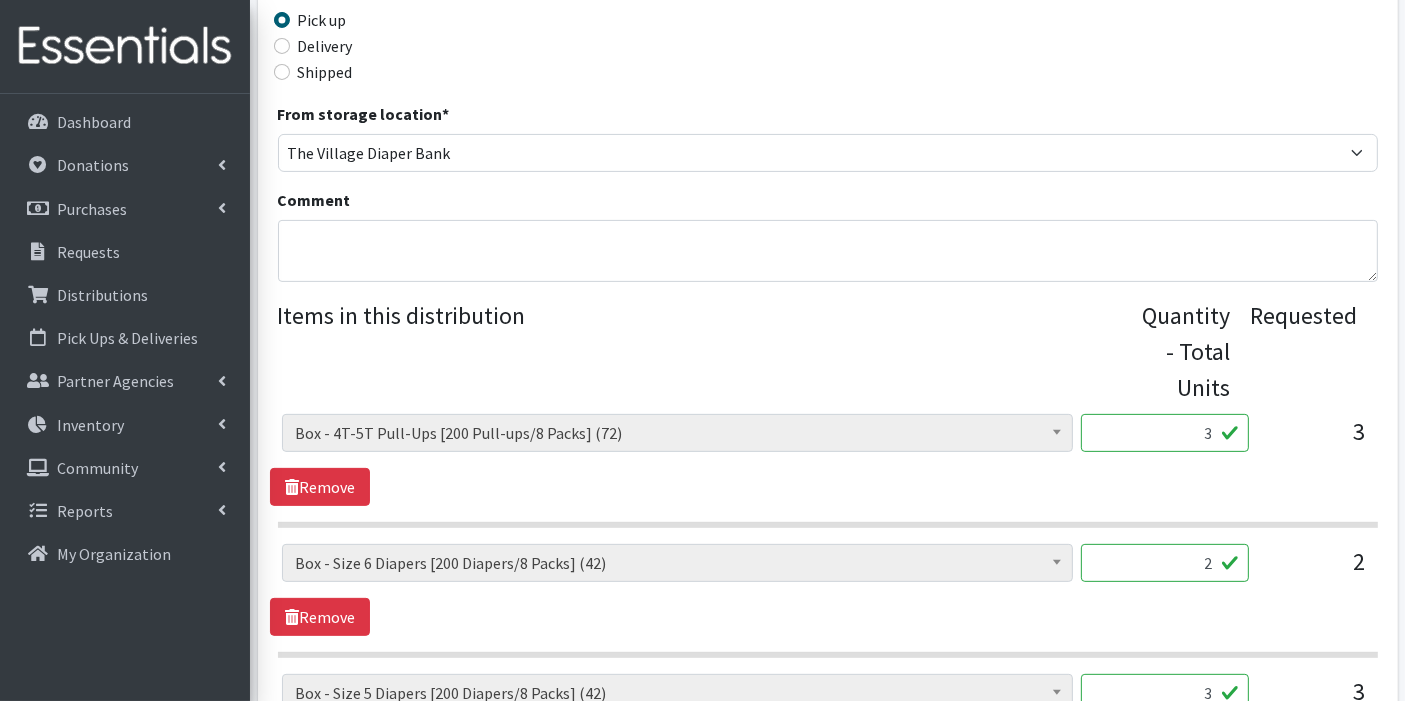 scroll, scrollTop: 1153, scrollLeft: 0, axis: vertical 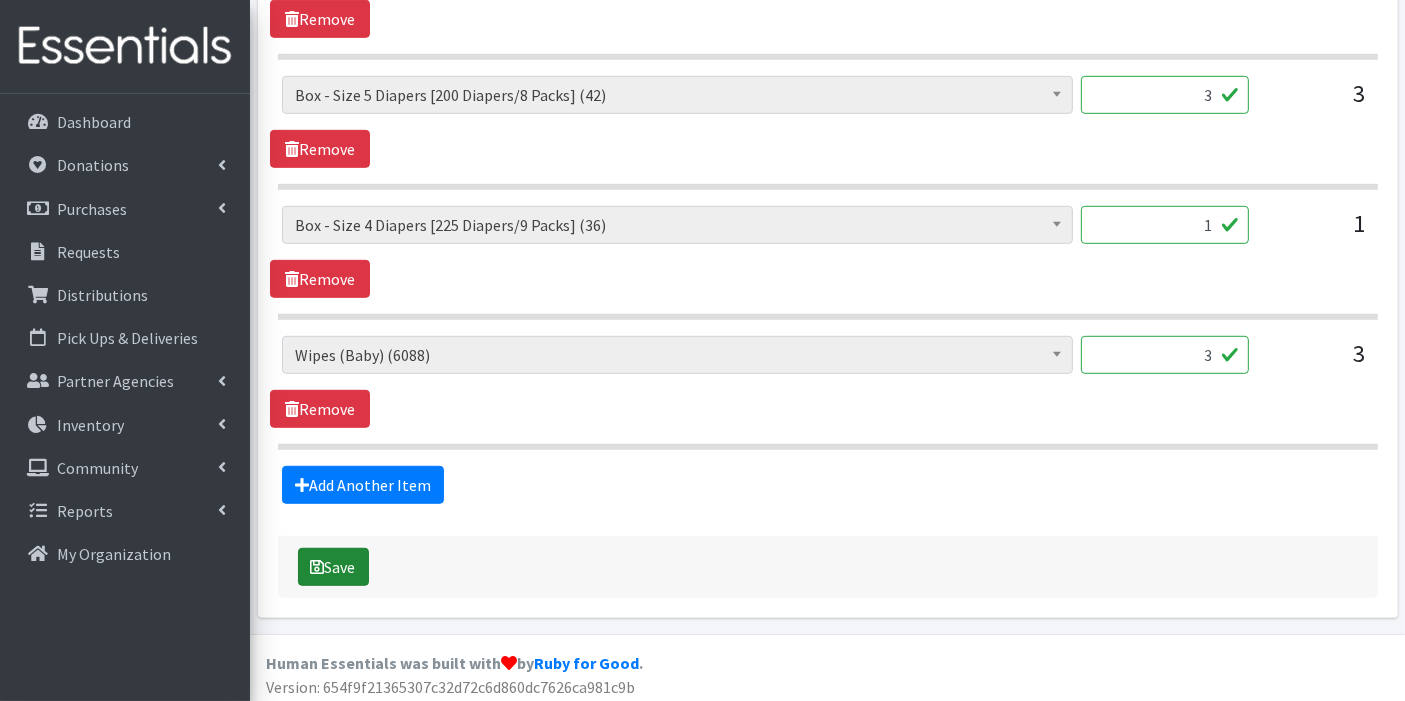 click on "Save" at bounding box center [333, 567] 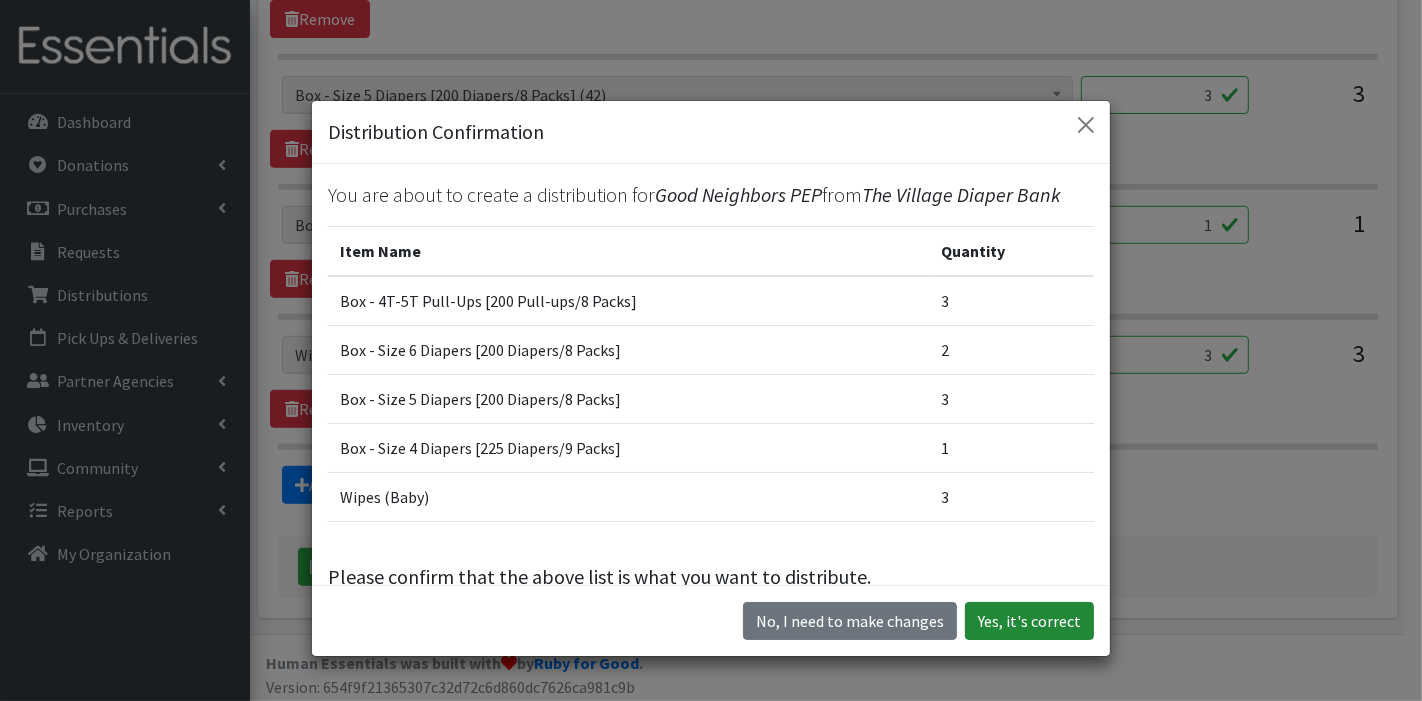 click on "Yes, it's correct" at bounding box center [1029, 621] 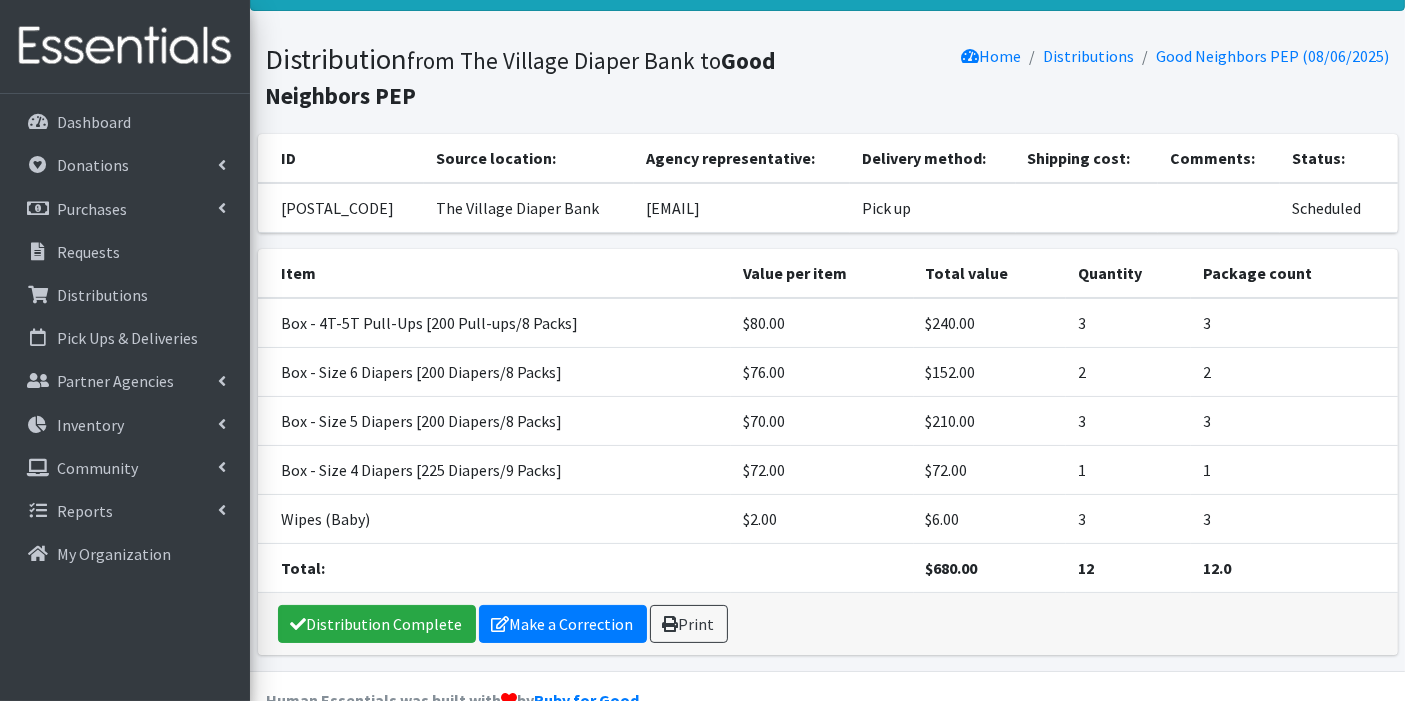 scroll, scrollTop: 136, scrollLeft: 0, axis: vertical 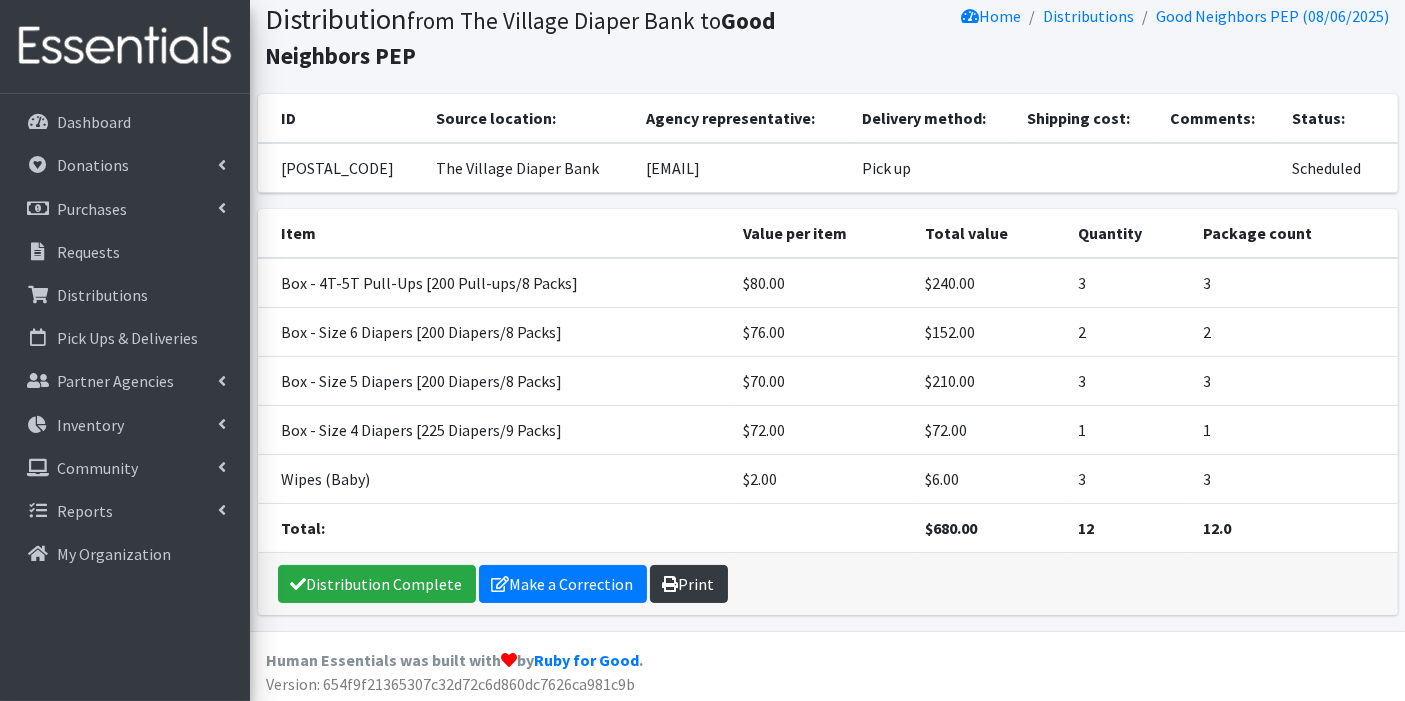 click on "Print" at bounding box center (689, 584) 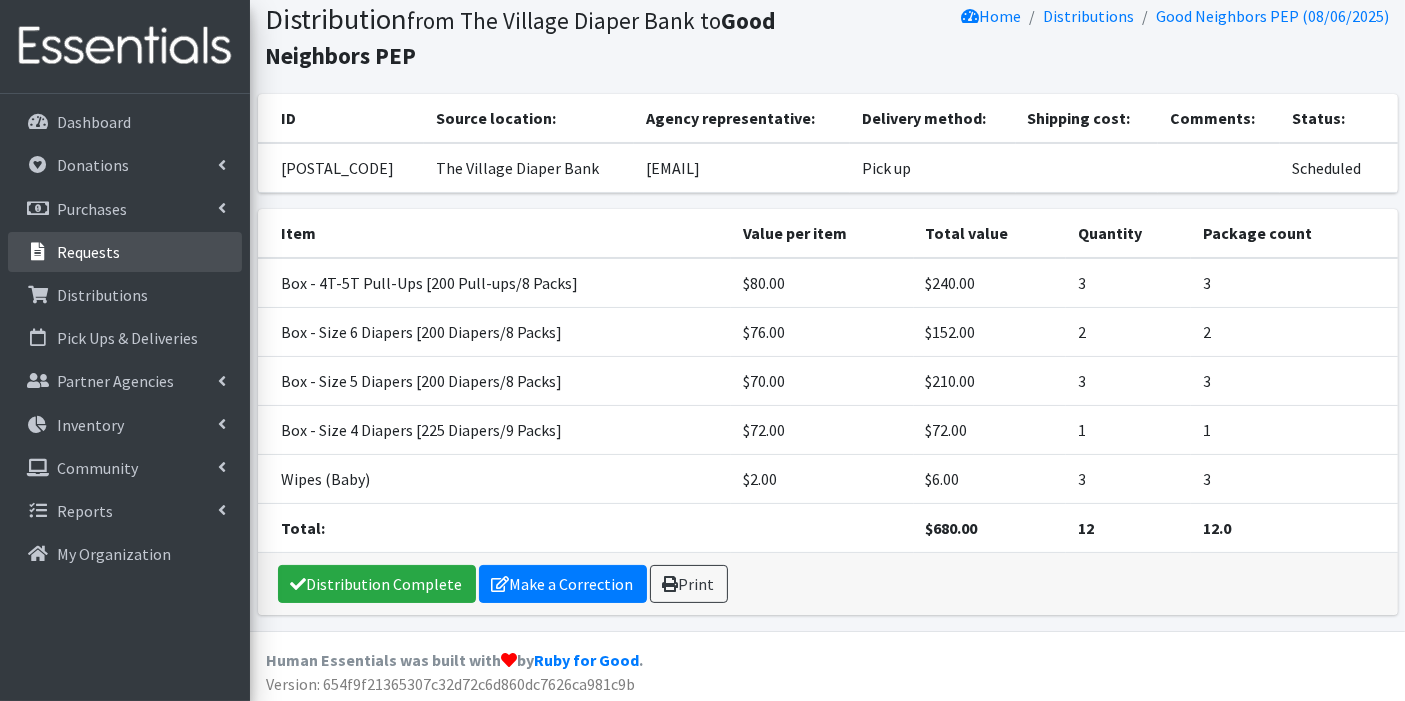 click on "Requests" at bounding box center [88, 252] 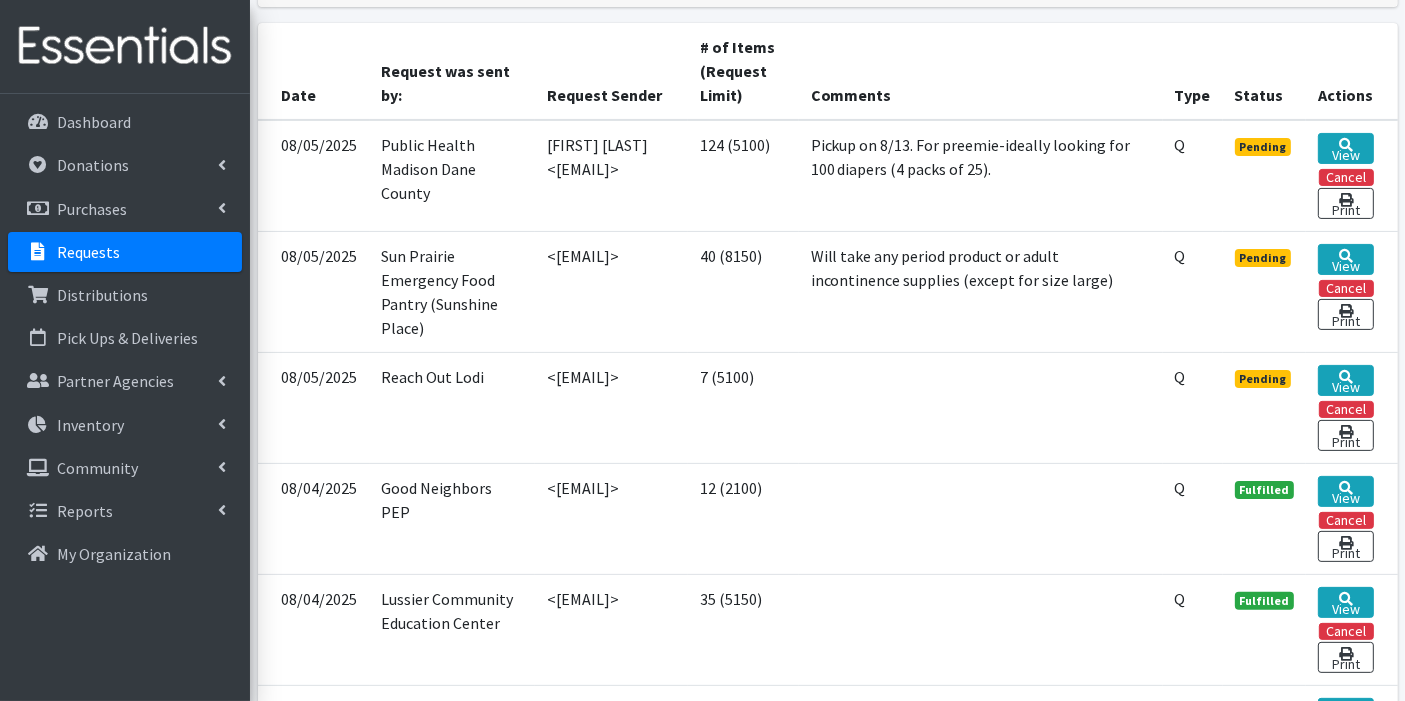 scroll, scrollTop: 444, scrollLeft: 0, axis: vertical 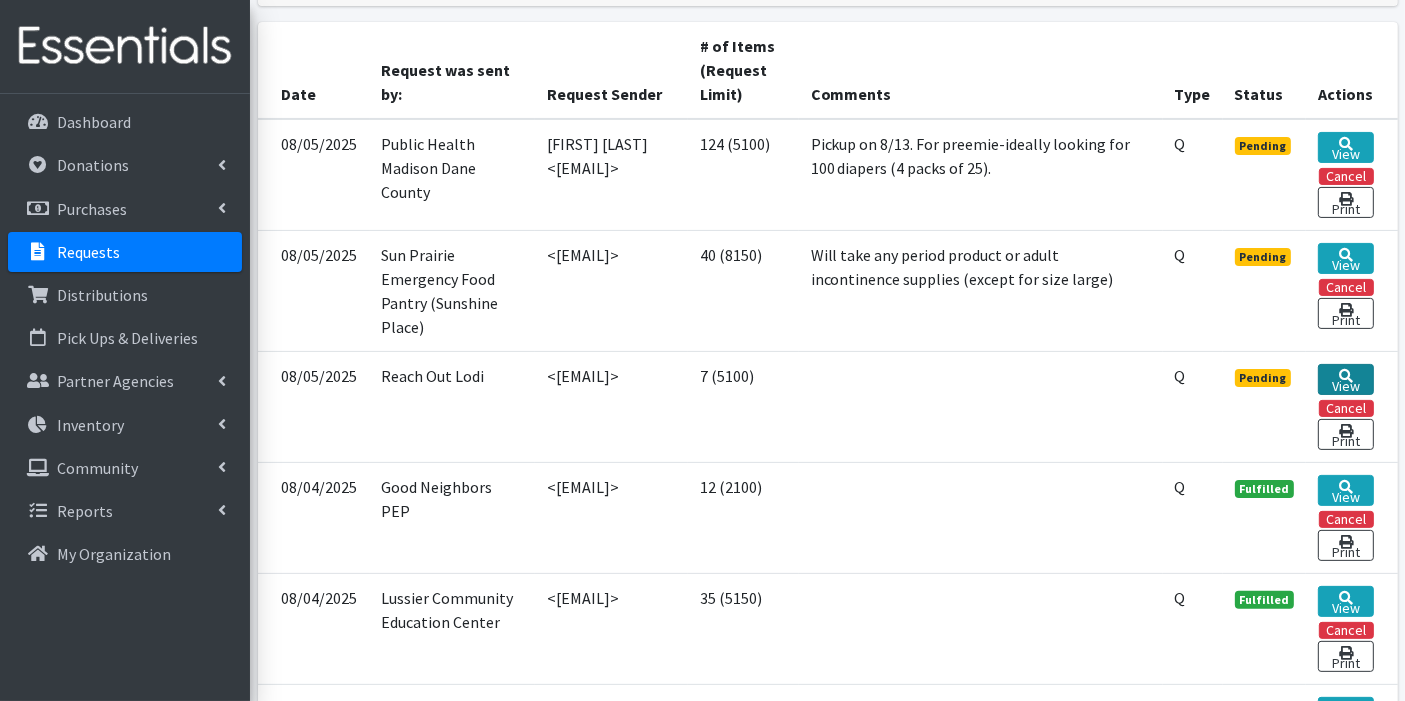 click on "View" at bounding box center (1345, 379) 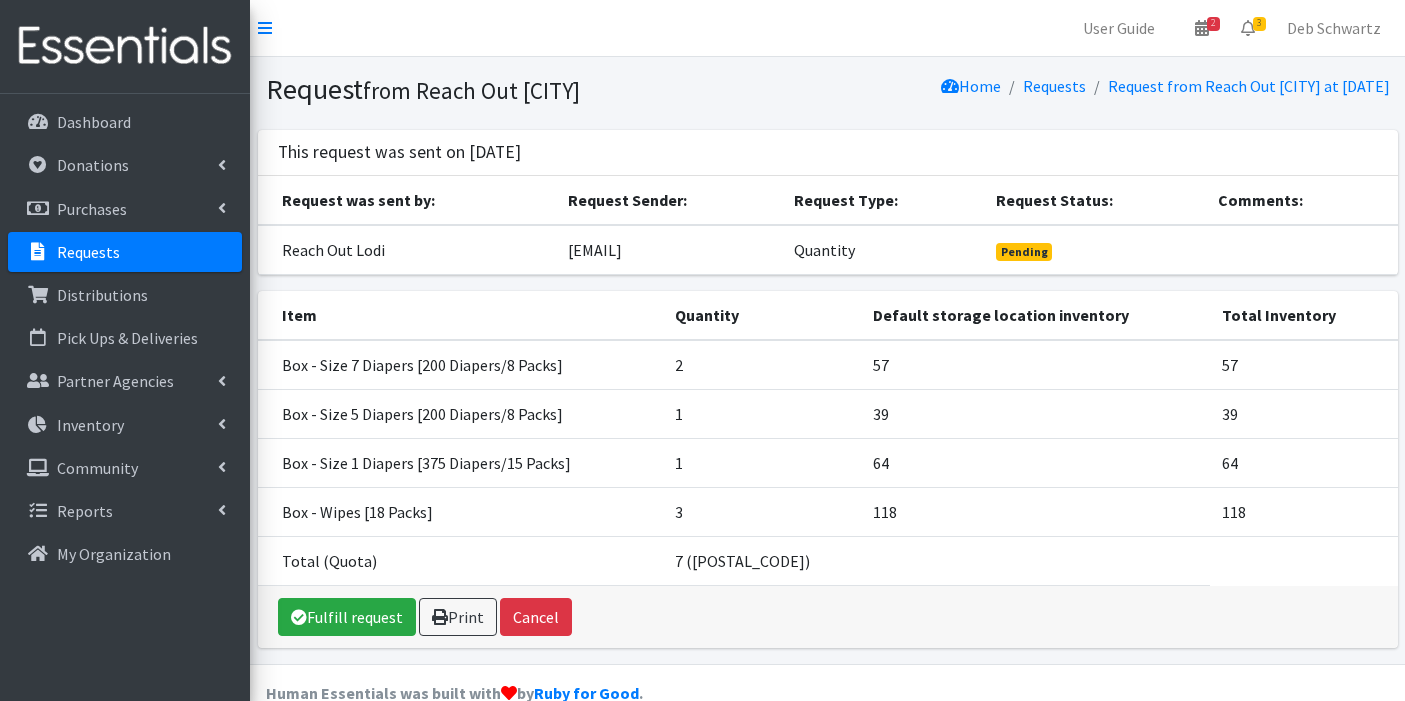 scroll, scrollTop: 0, scrollLeft: 0, axis: both 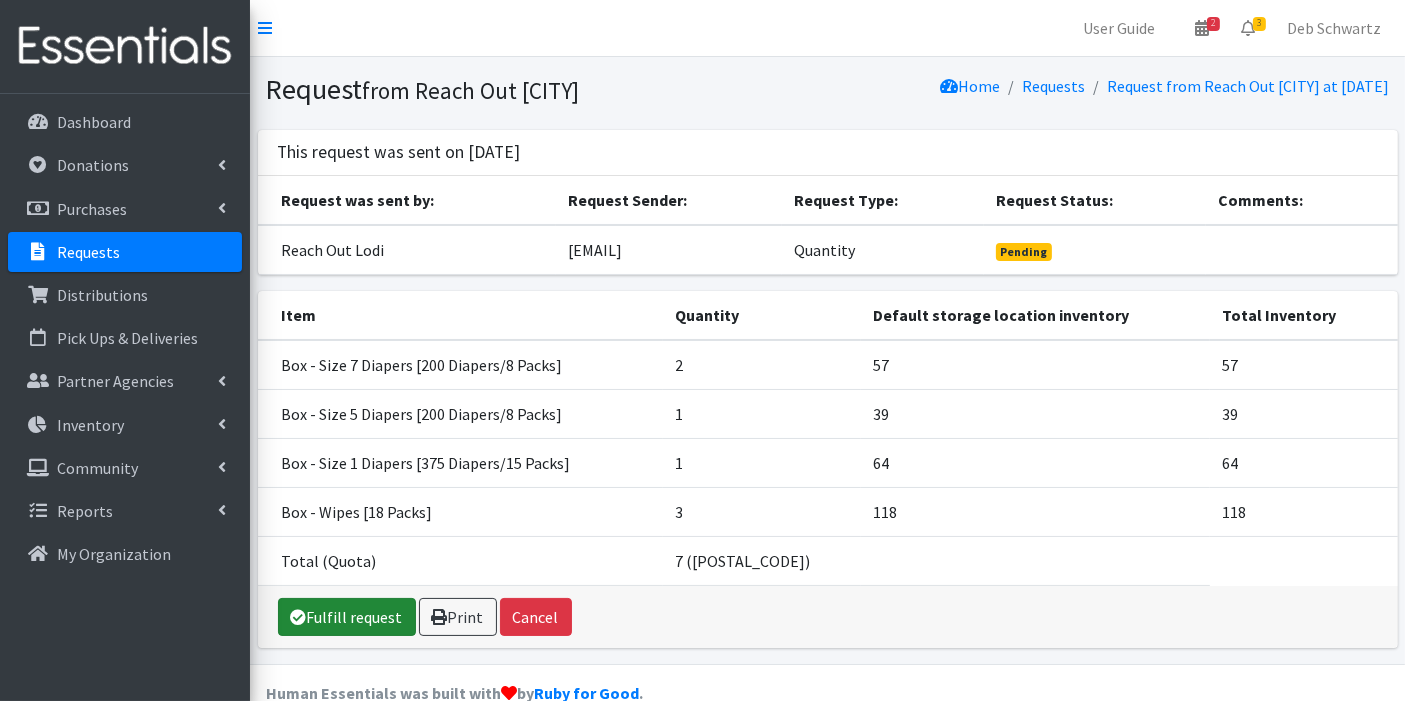 click on "Fulfill request" at bounding box center [347, 617] 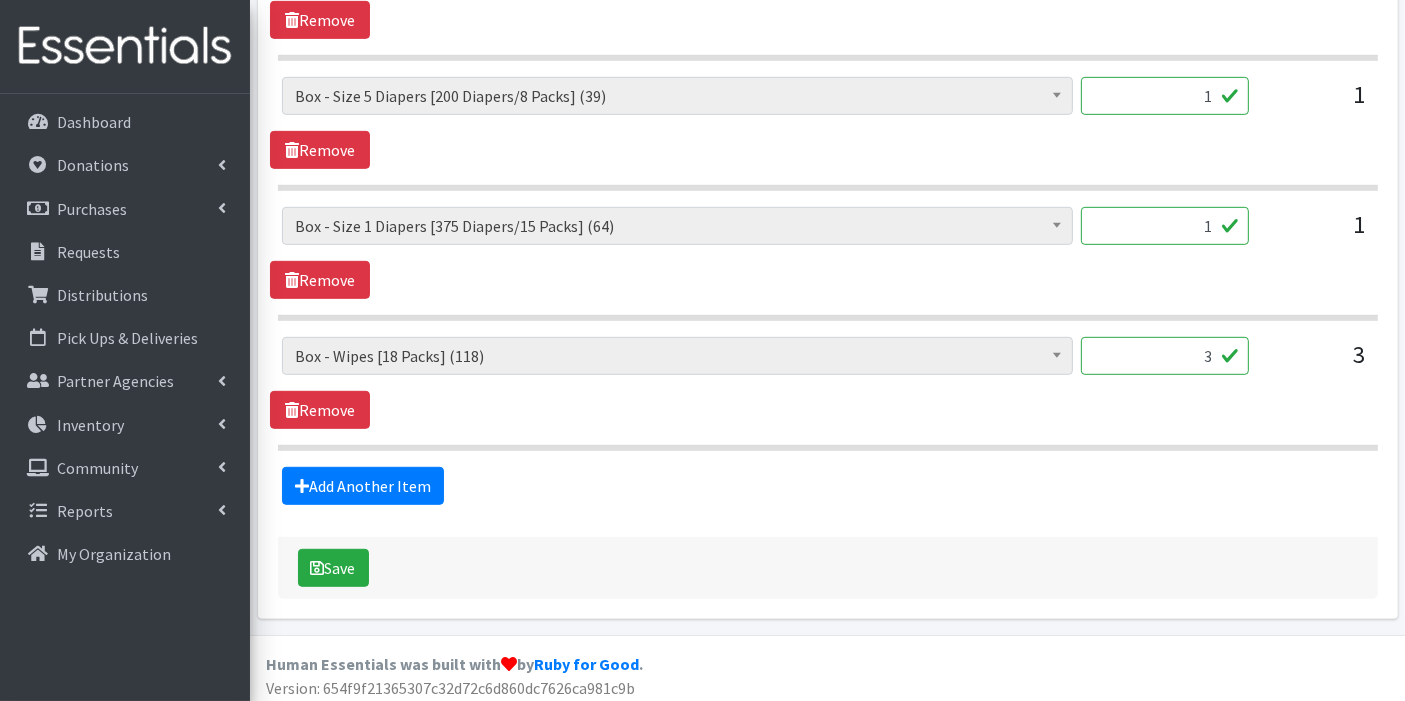 scroll, scrollTop: 1024, scrollLeft: 0, axis: vertical 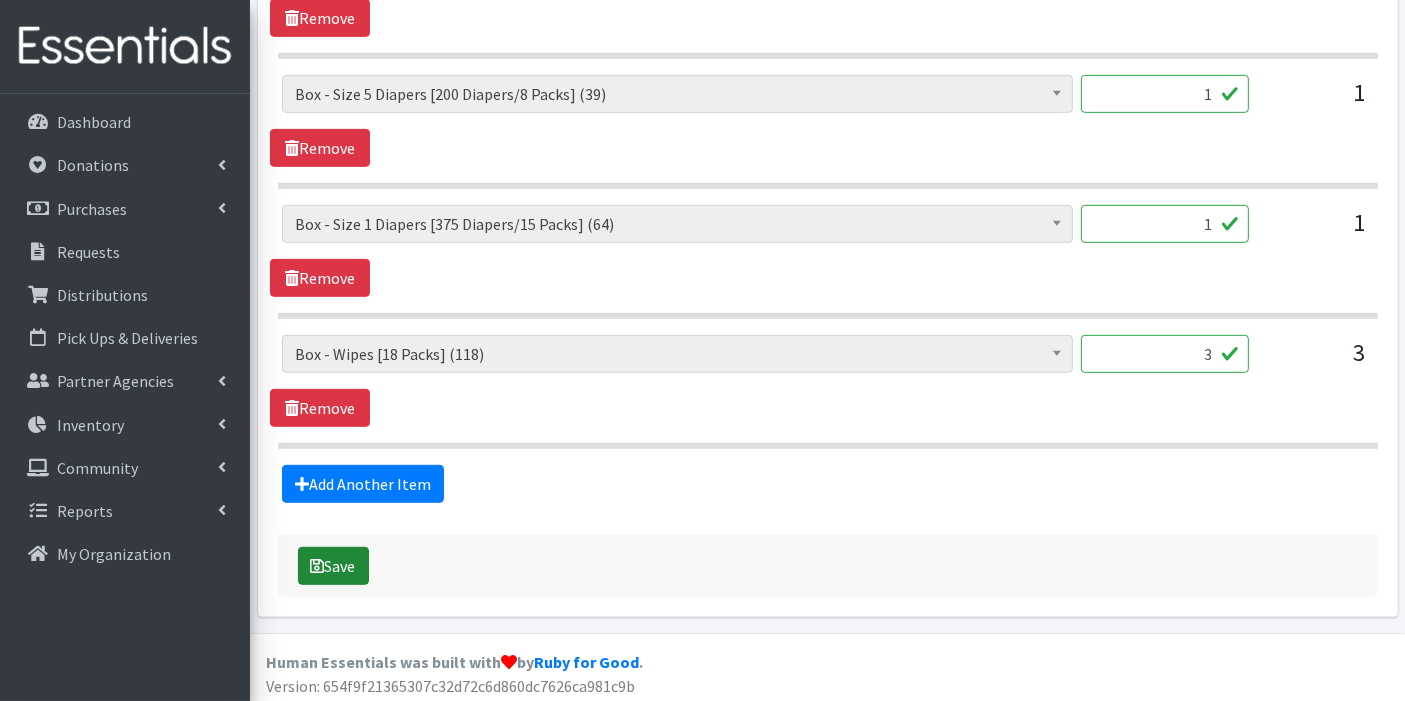 click on "Save" at bounding box center [333, 566] 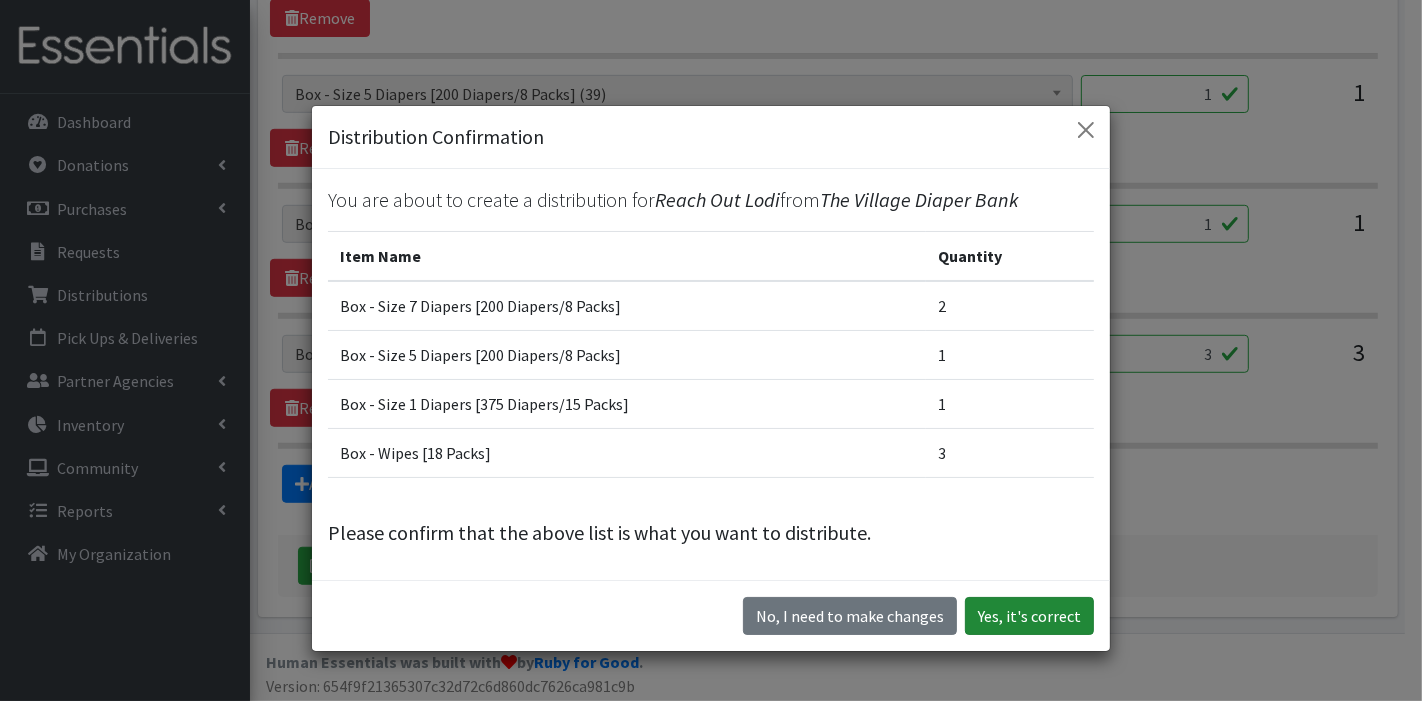 click on "Yes, it's correct" at bounding box center (1029, 616) 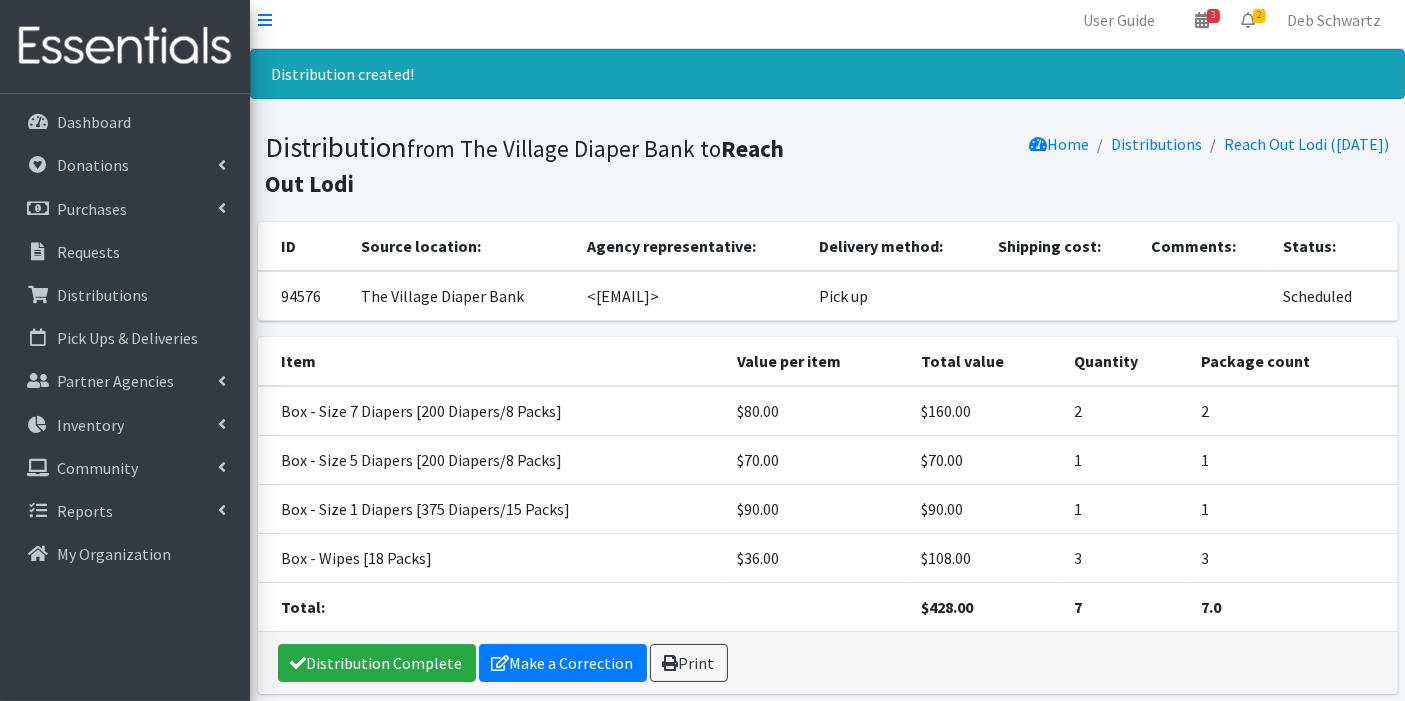 scroll, scrollTop: 0, scrollLeft: 0, axis: both 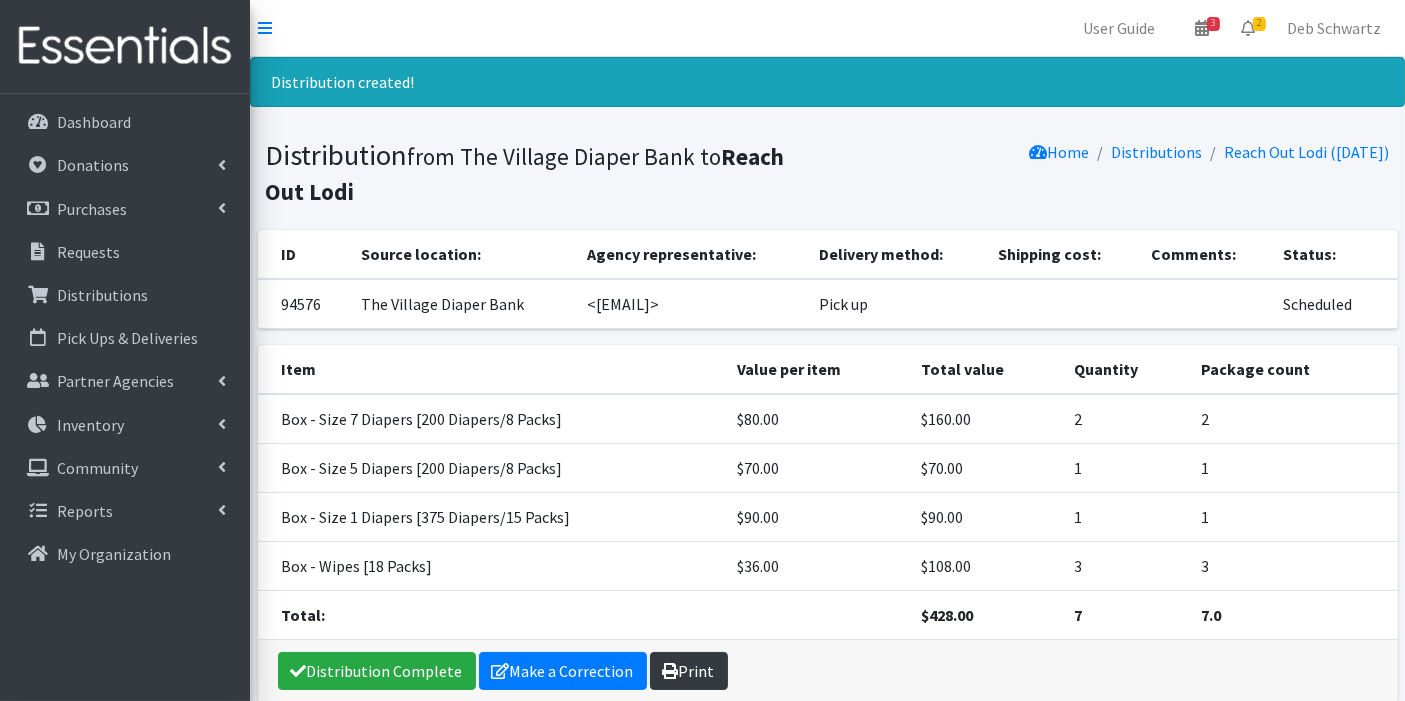 click on "Print" at bounding box center [689, 671] 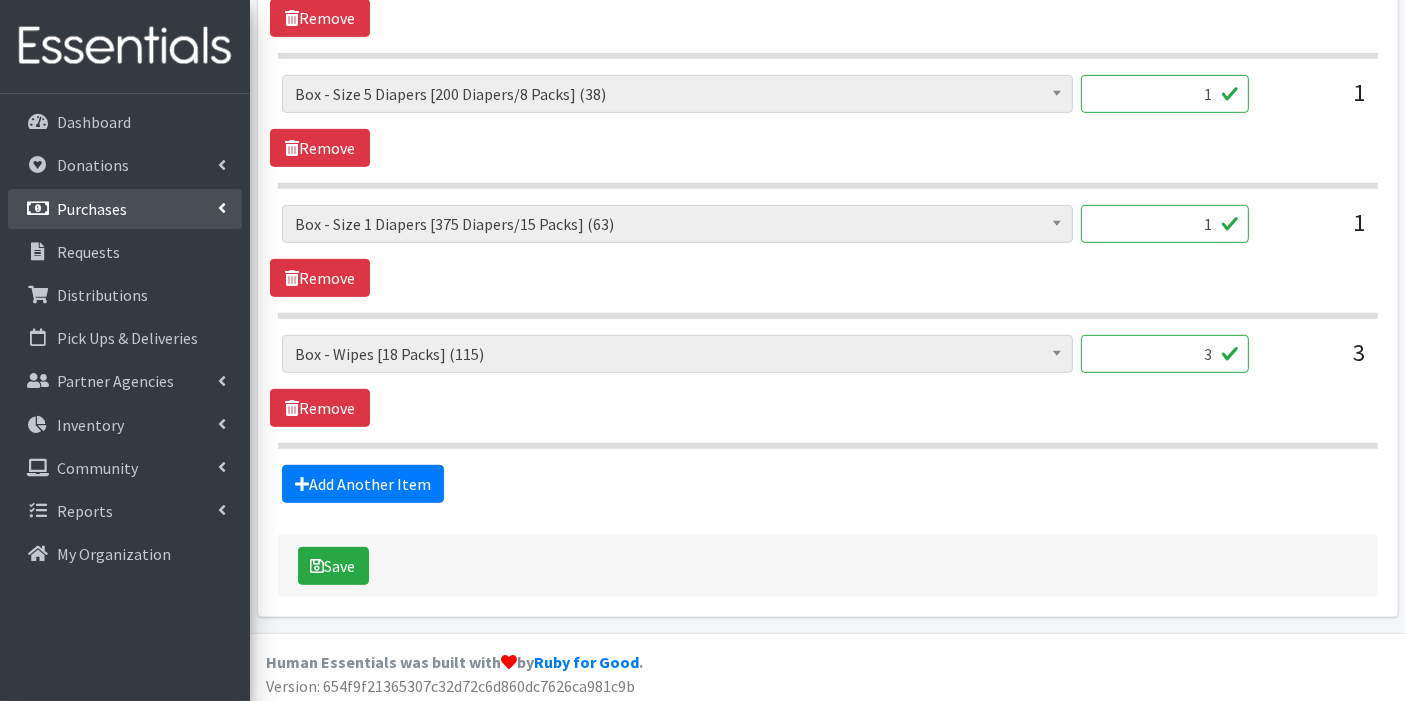 scroll, scrollTop: 959, scrollLeft: 0, axis: vertical 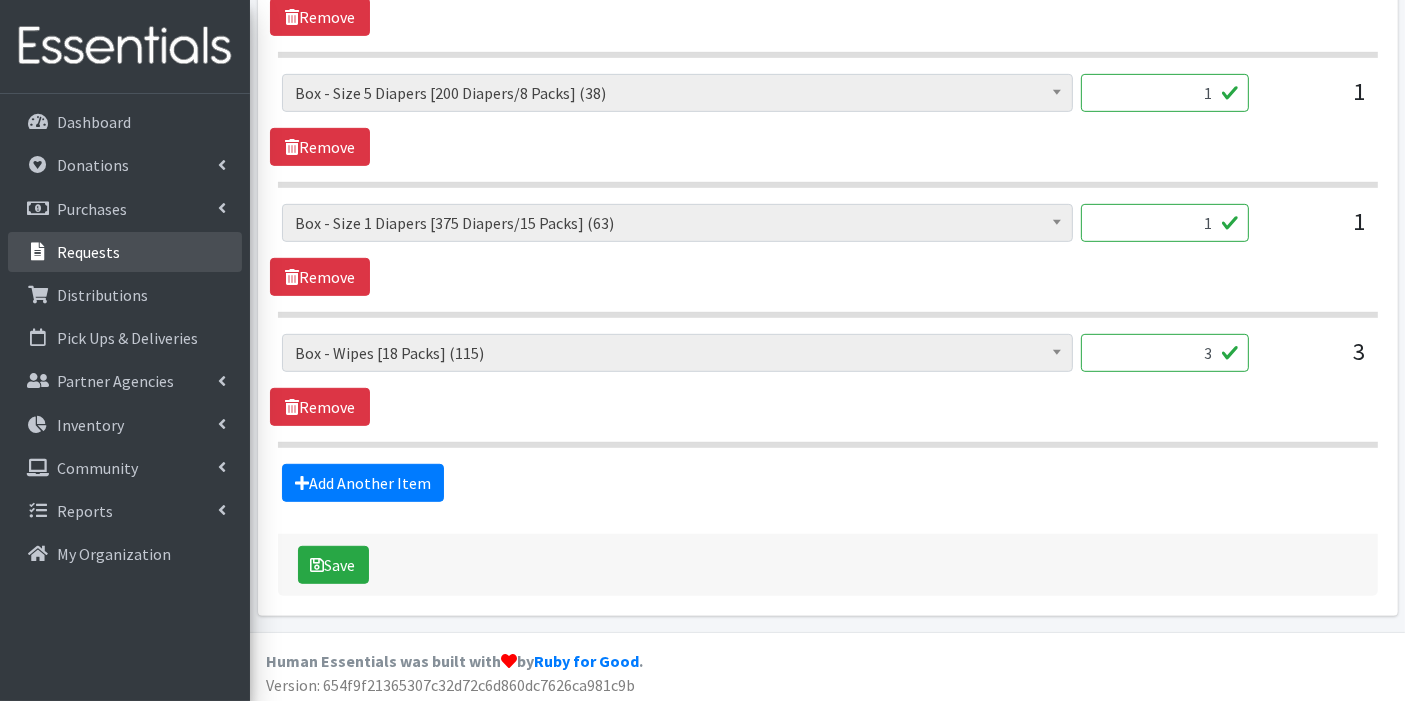 click on "Requests" at bounding box center (88, 252) 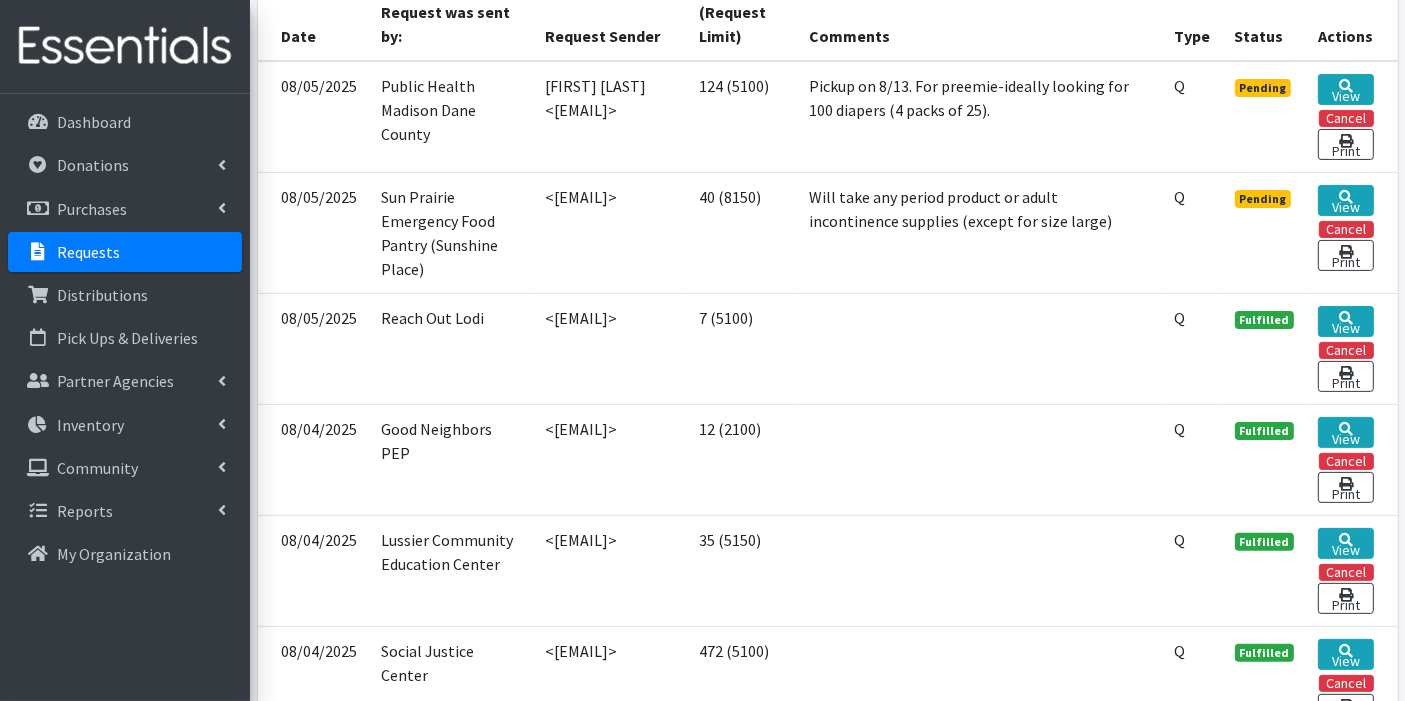 scroll, scrollTop: 555, scrollLeft: 0, axis: vertical 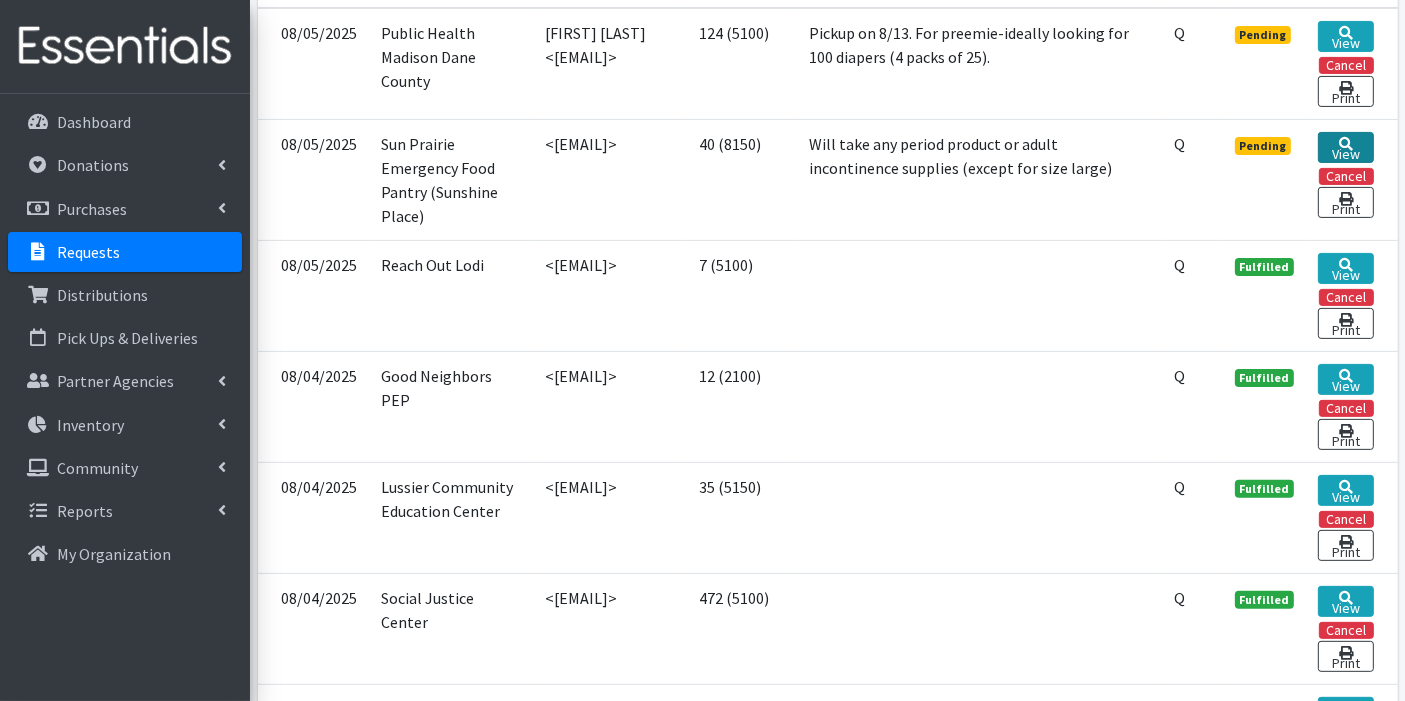 click on "View" at bounding box center [1345, 147] 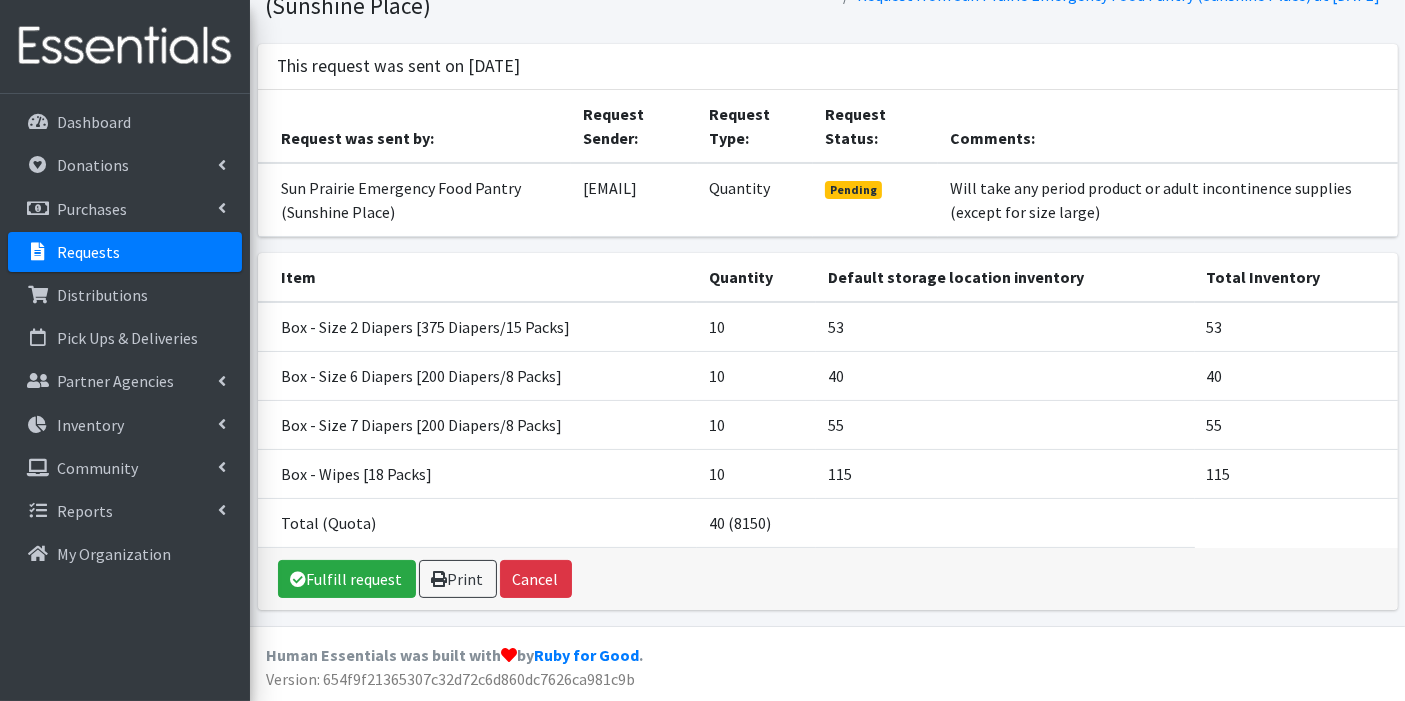 scroll, scrollTop: 133, scrollLeft: 0, axis: vertical 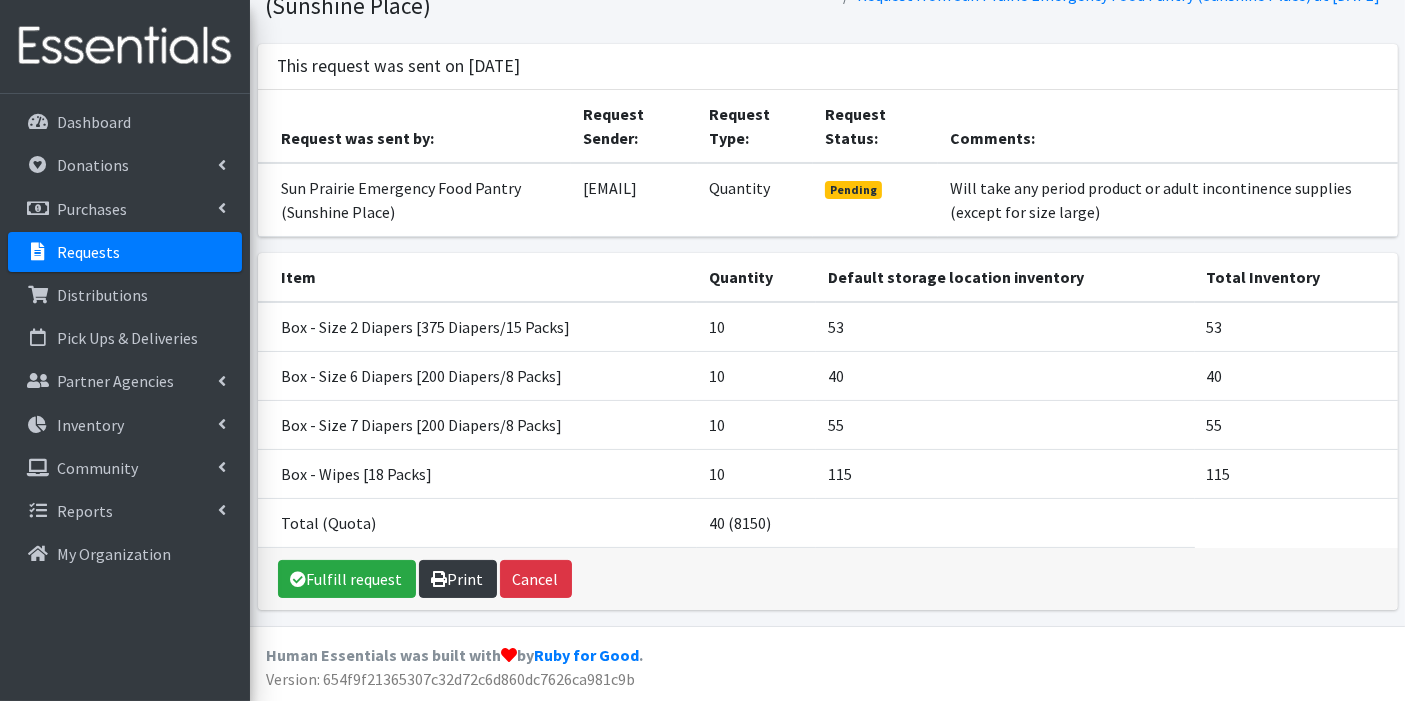 click on "Print" at bounding box center (458, 579) 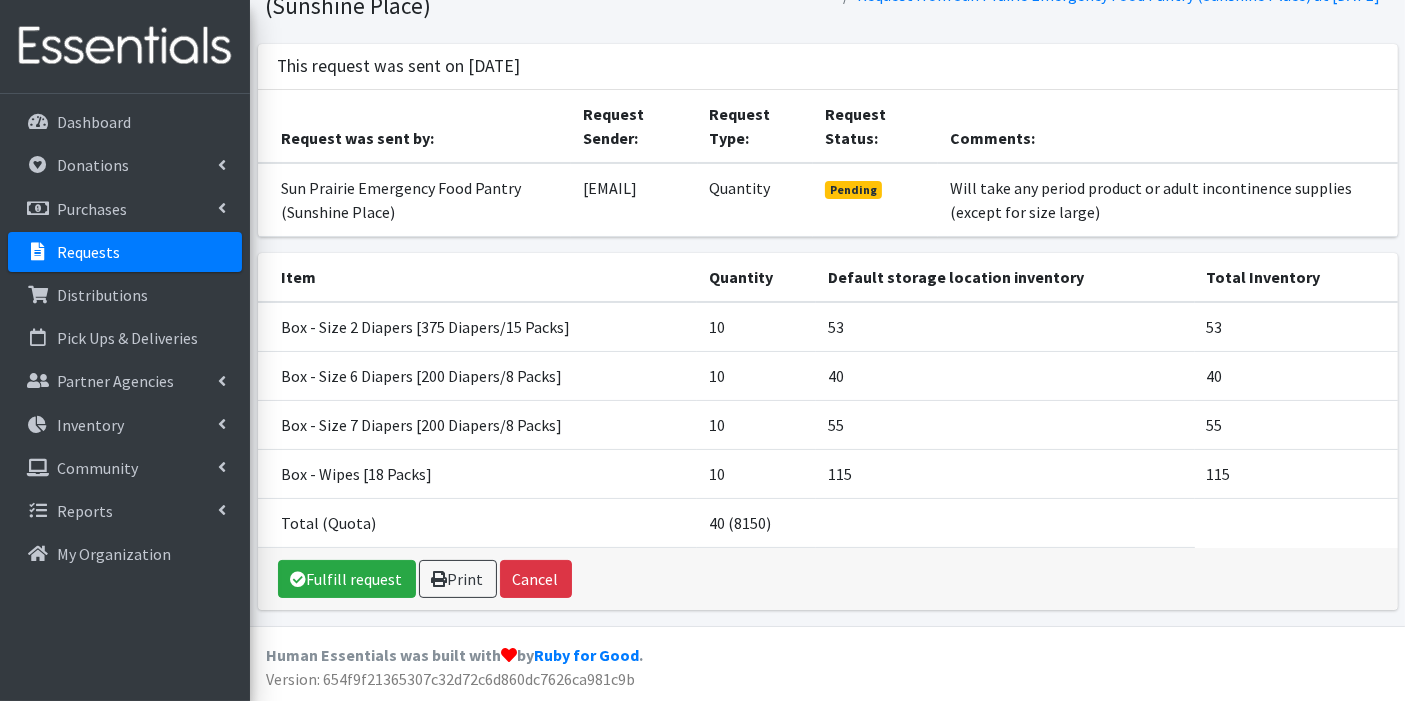 click on "Requests" at bounding box center (88, 252) 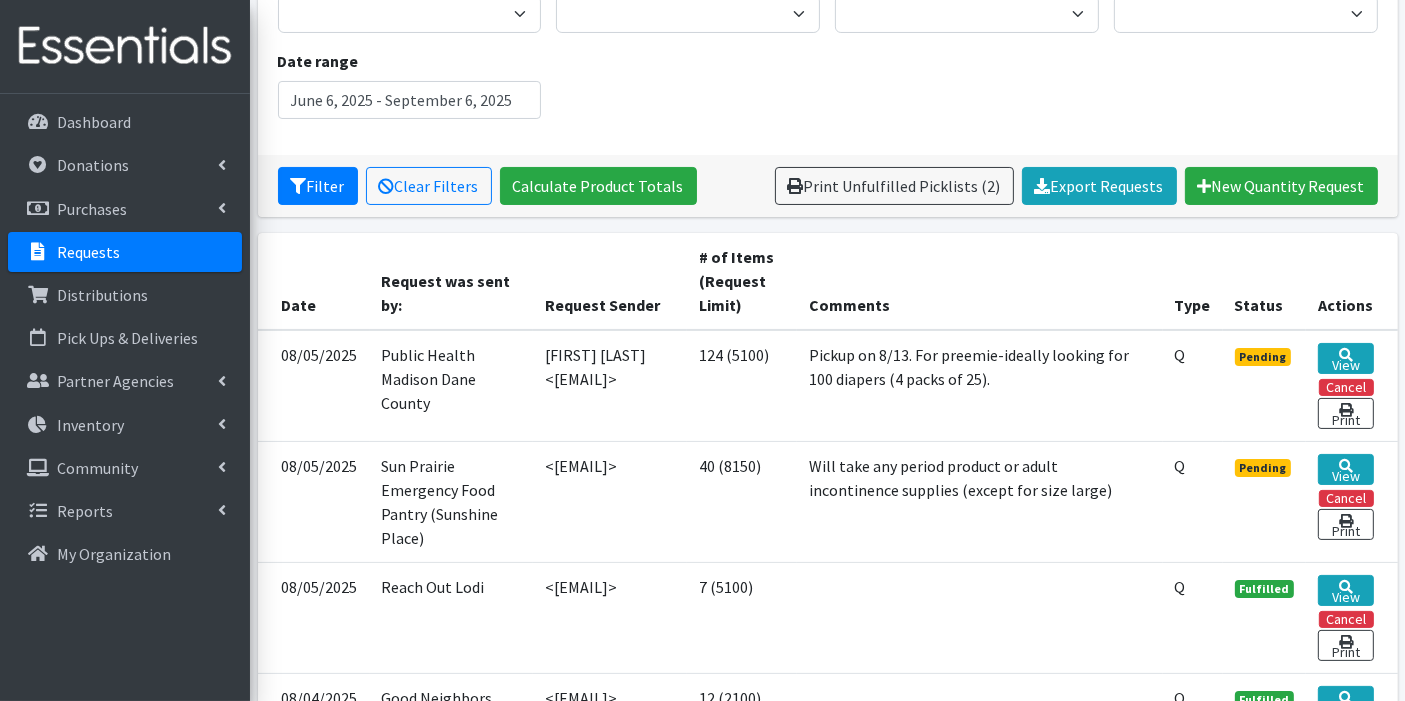 scroll, scrollTop: 444, scrollLeft: 0, axis: vertical 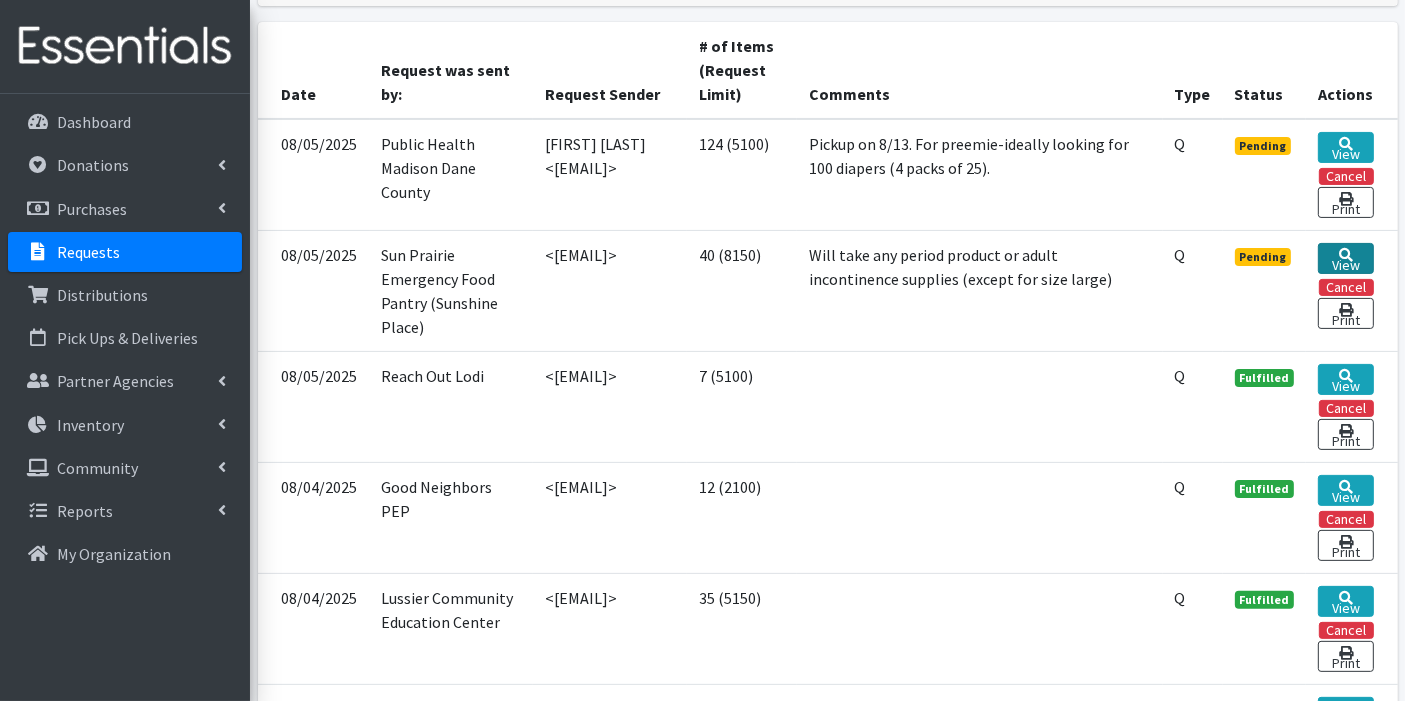 click on "View" at bounding box center [1345, 258] 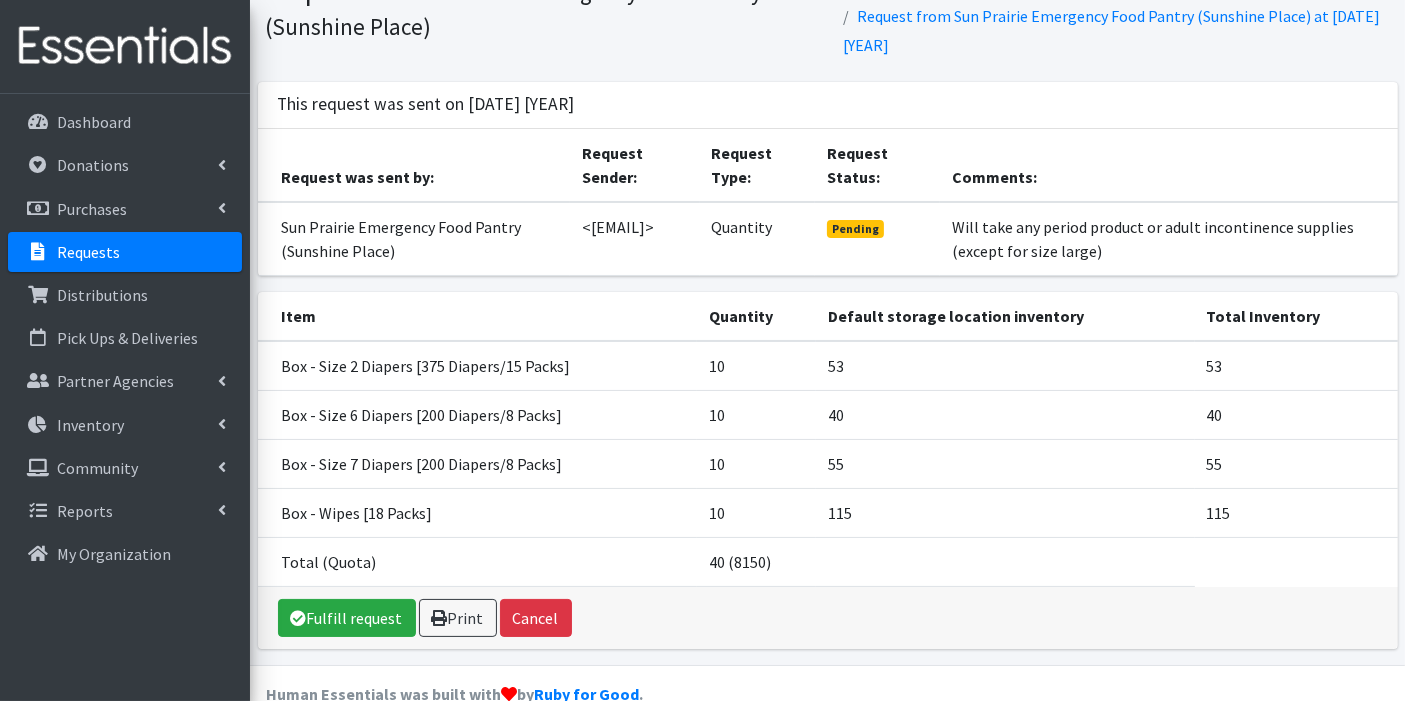scroll, scrollTop: 133, scrollLeft: 0, axis: vertical 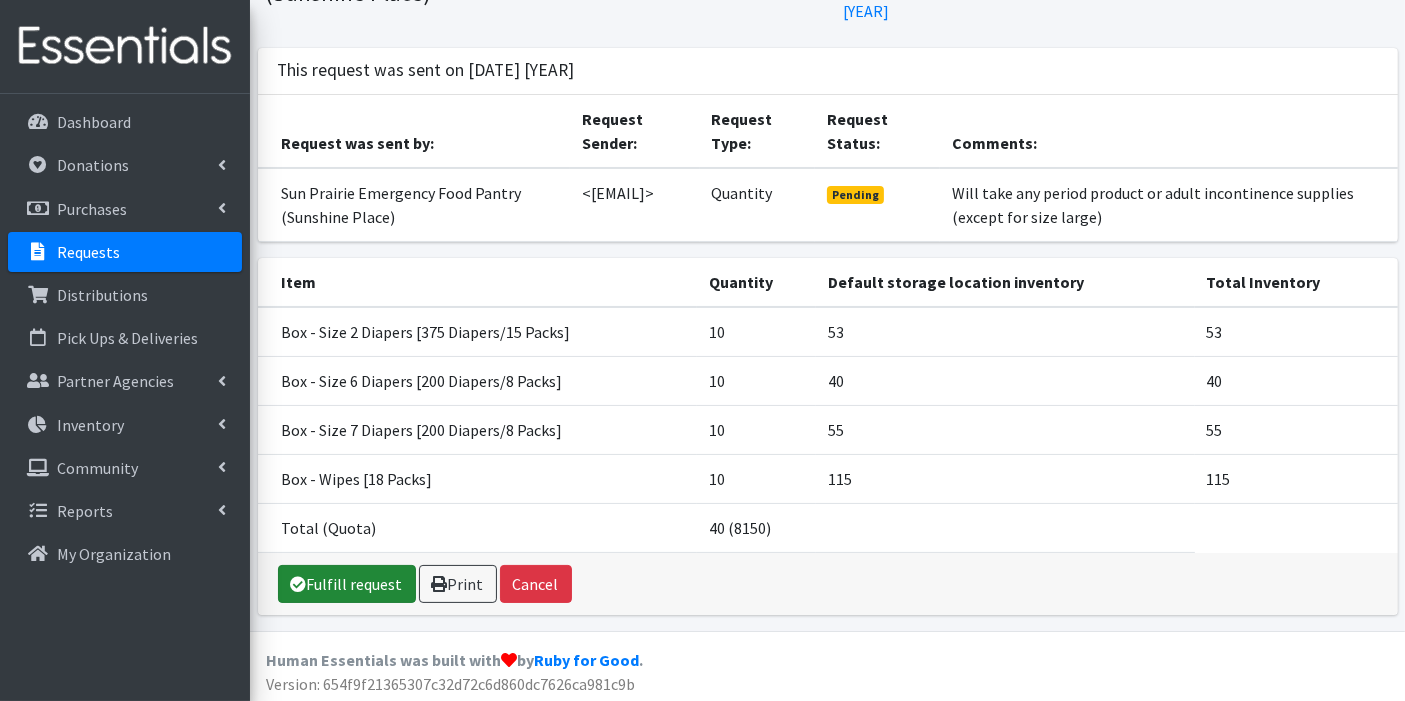 click on "Fulfill request" at bounding box center (347, 584) 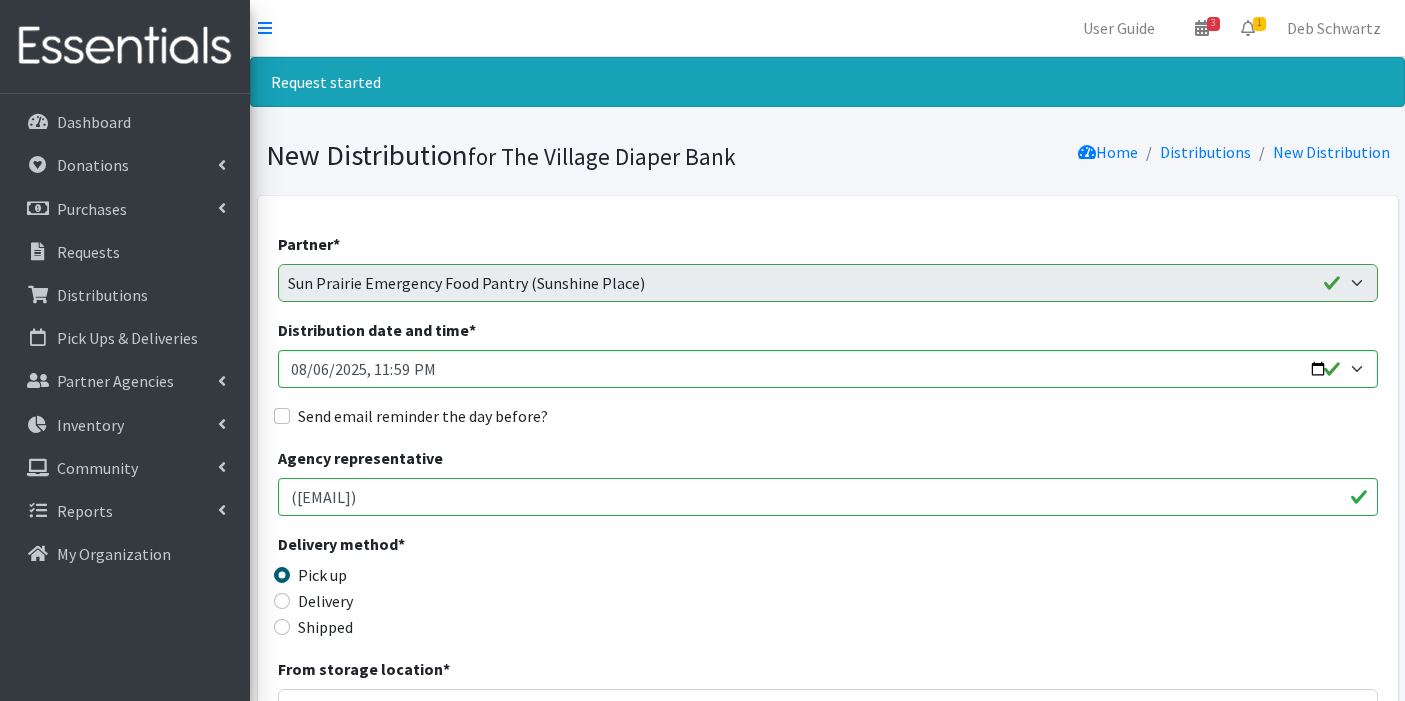 scroll, scrollTop: 0, scrollLeft: 0, axis: both 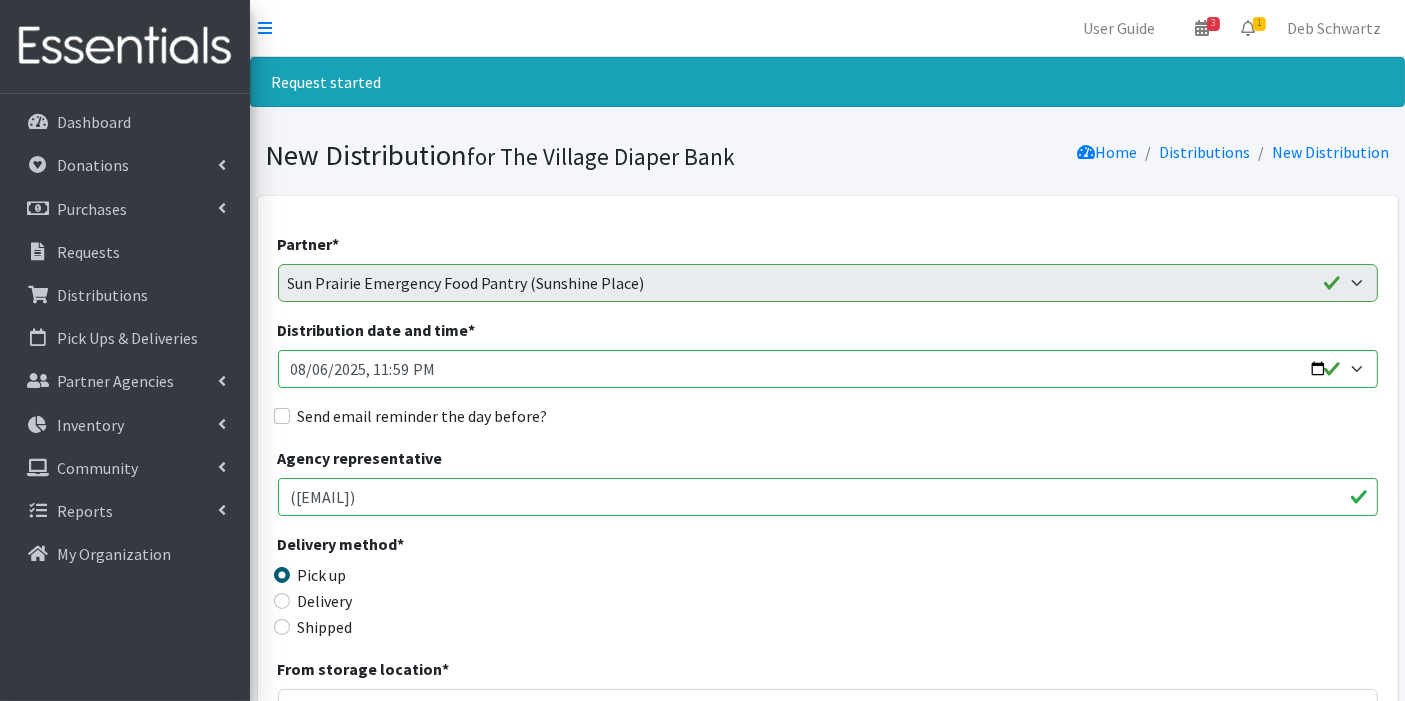 click on "Distribution date and time  *" at bounding box center [828, 369] 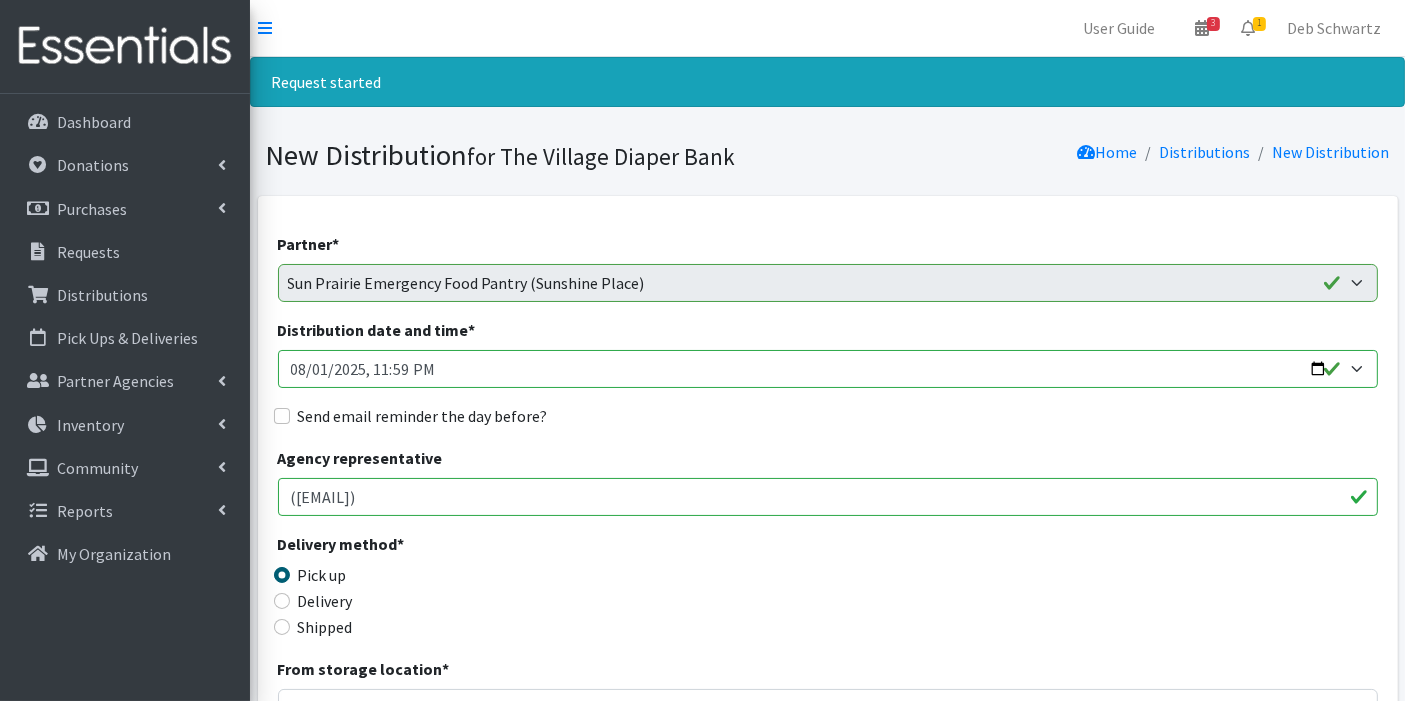 type on "2025-08-13T23:59" 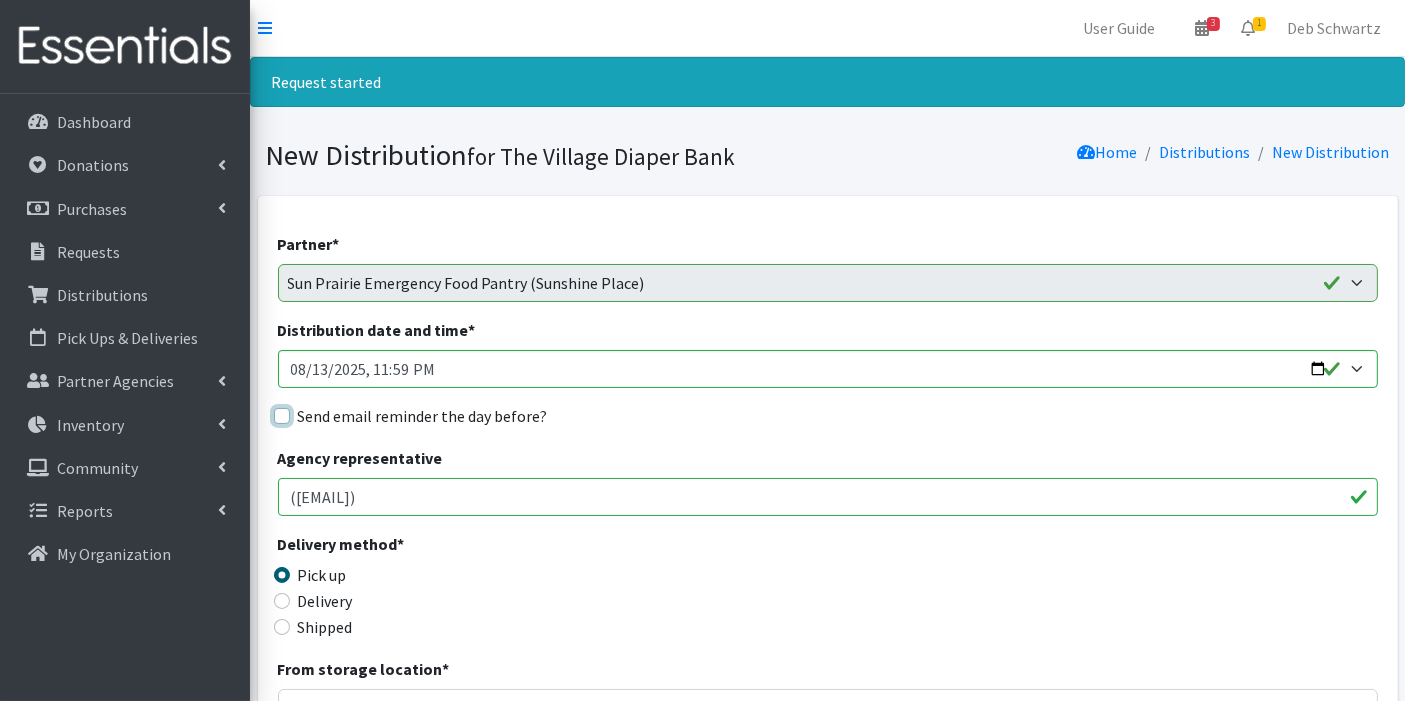 click on "Send email reminder the day before?" at bounding box center (282, 416) 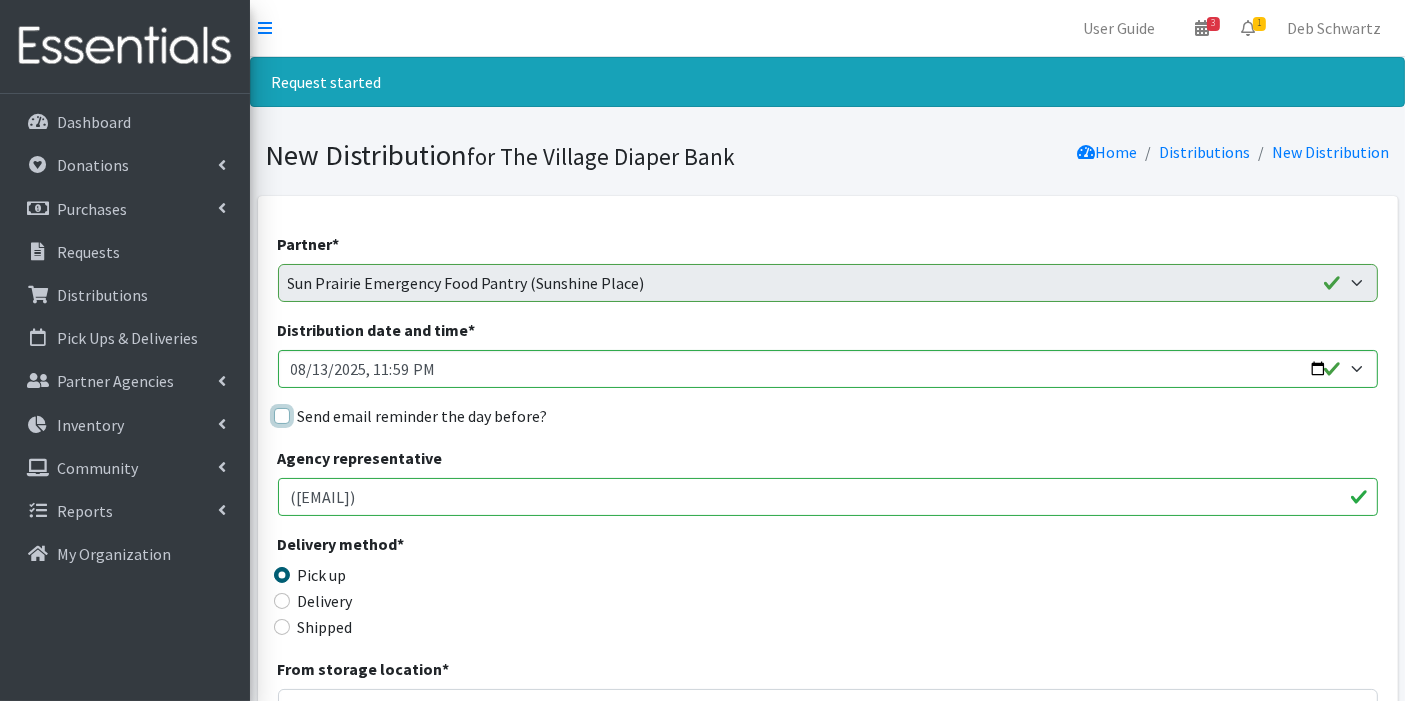 checkbox on "true" 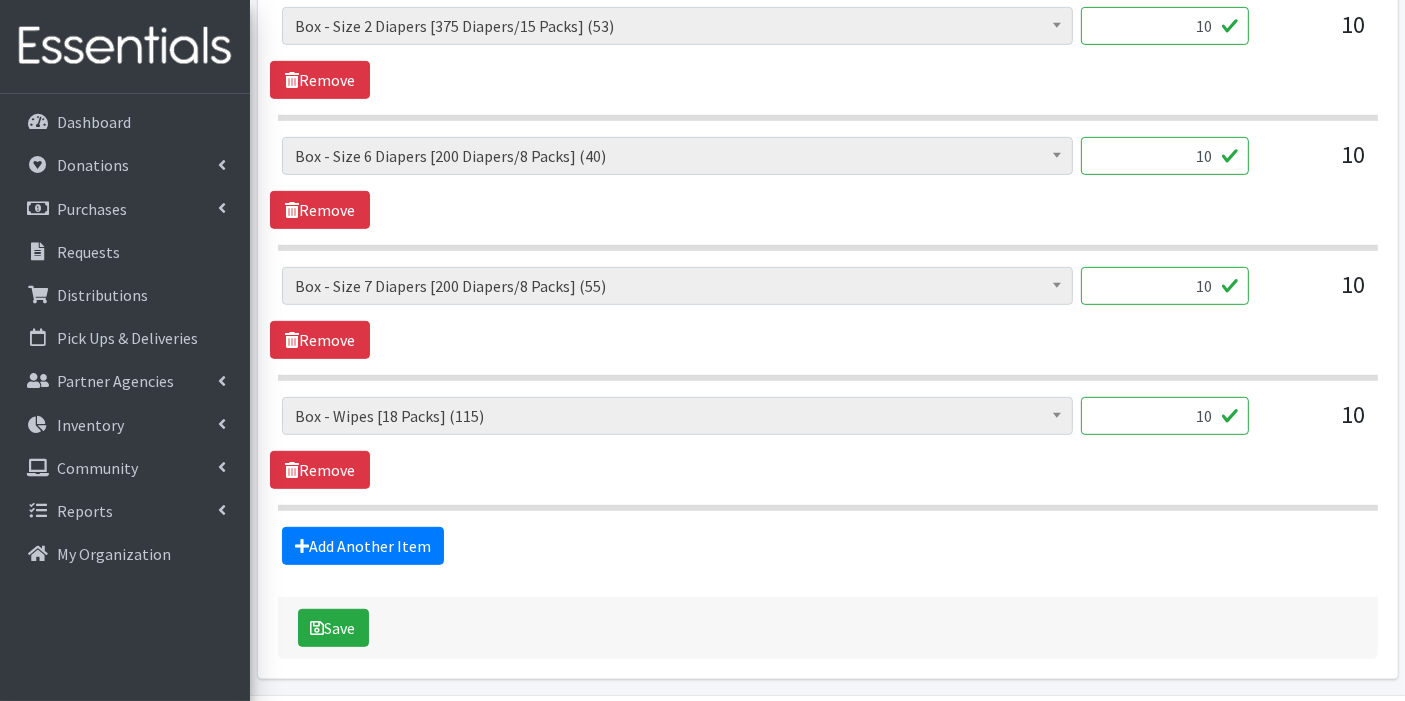 scroll, scrollTop: 1024, scrollLeft: 0, axis: vertical 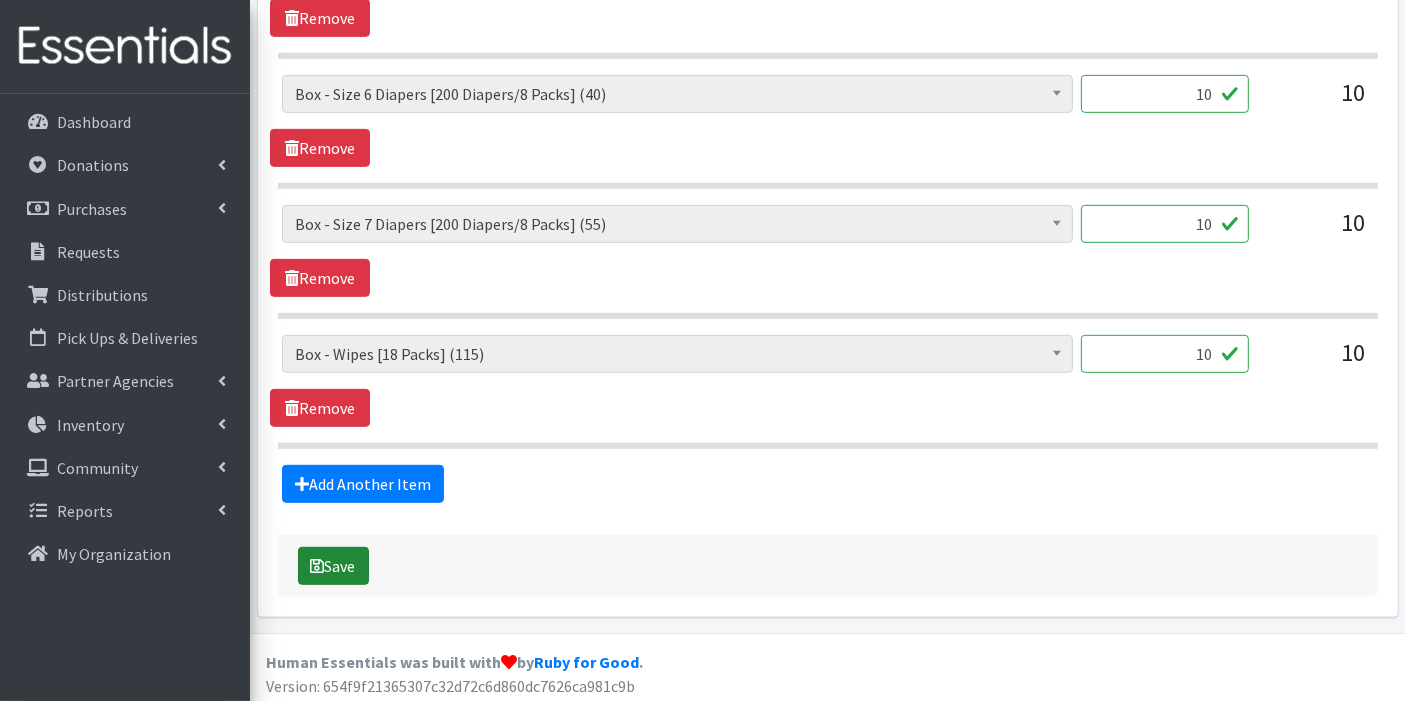 click on "Save" at bounding box center (333, 566) 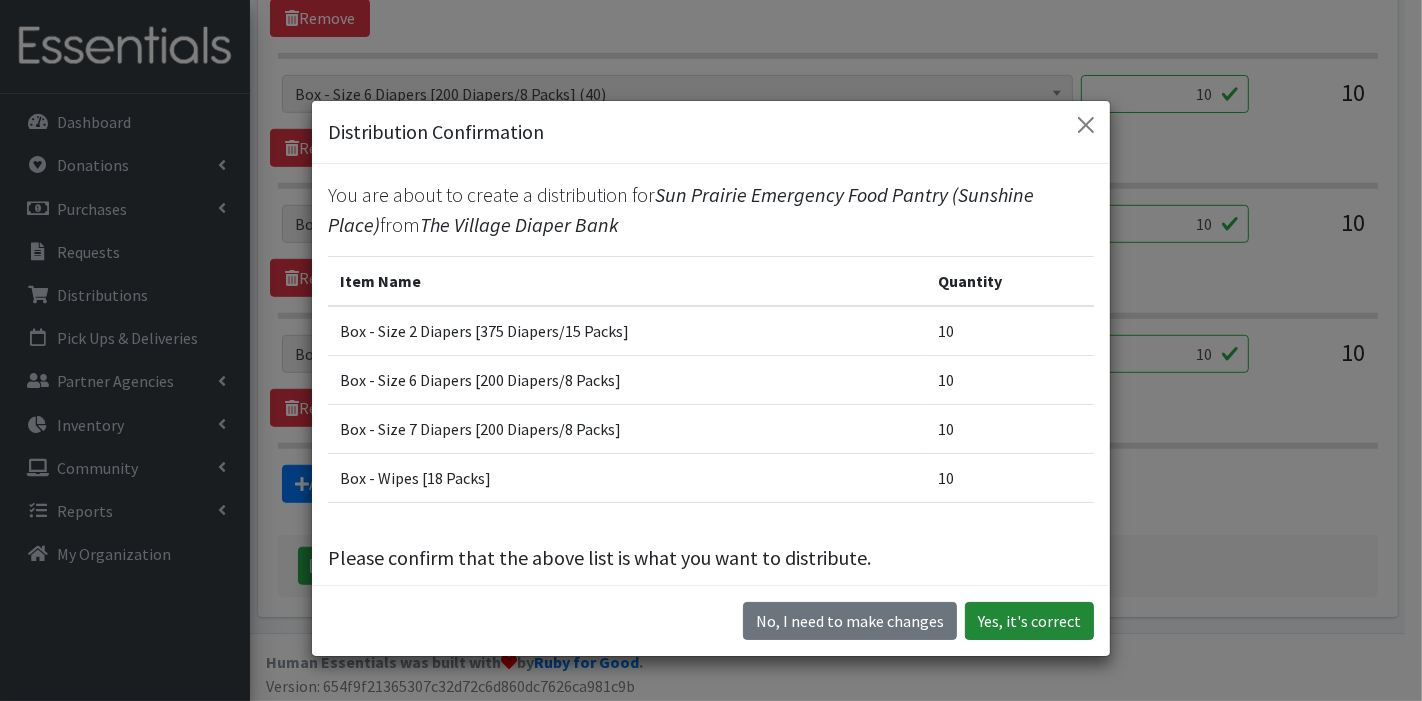 click on "Yes, it's correct" at bounding box center (1029, 621) 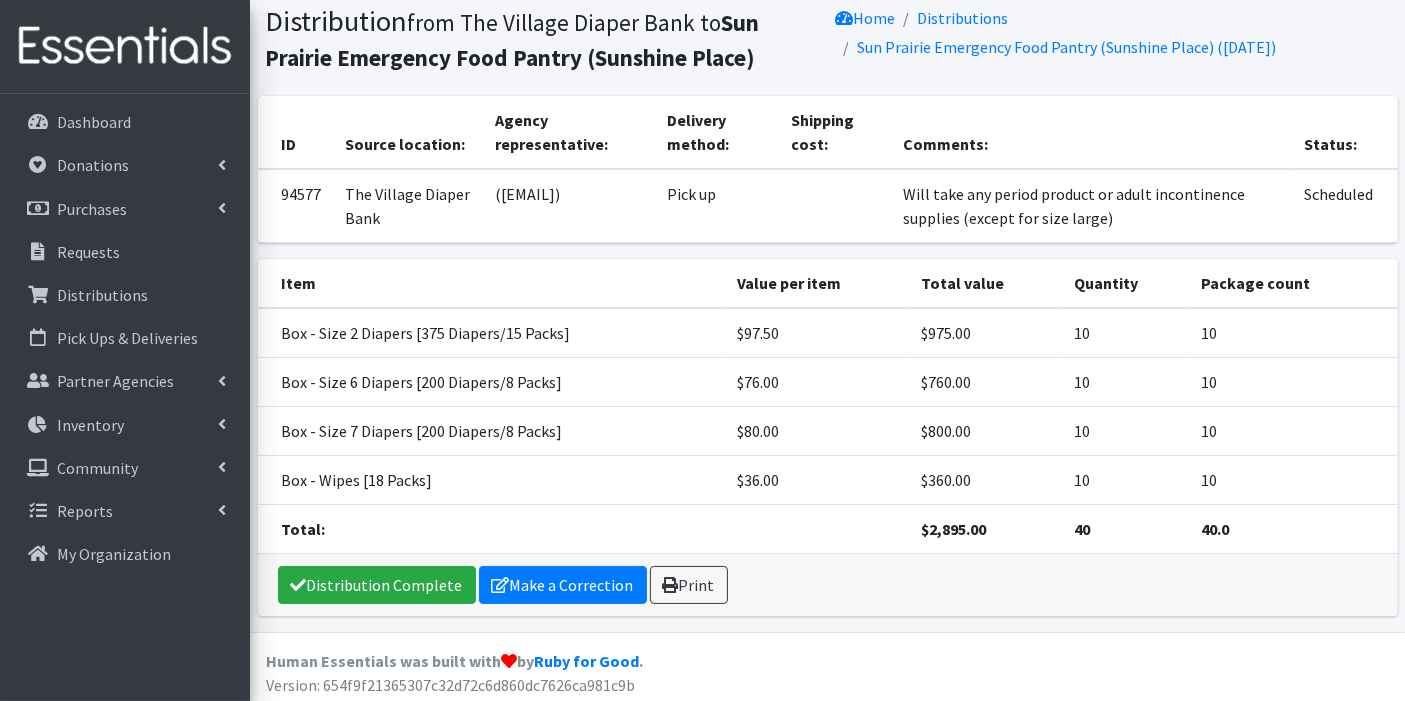 scroll, scrollTop: 135, scrollLeft: 0, axis: vertical 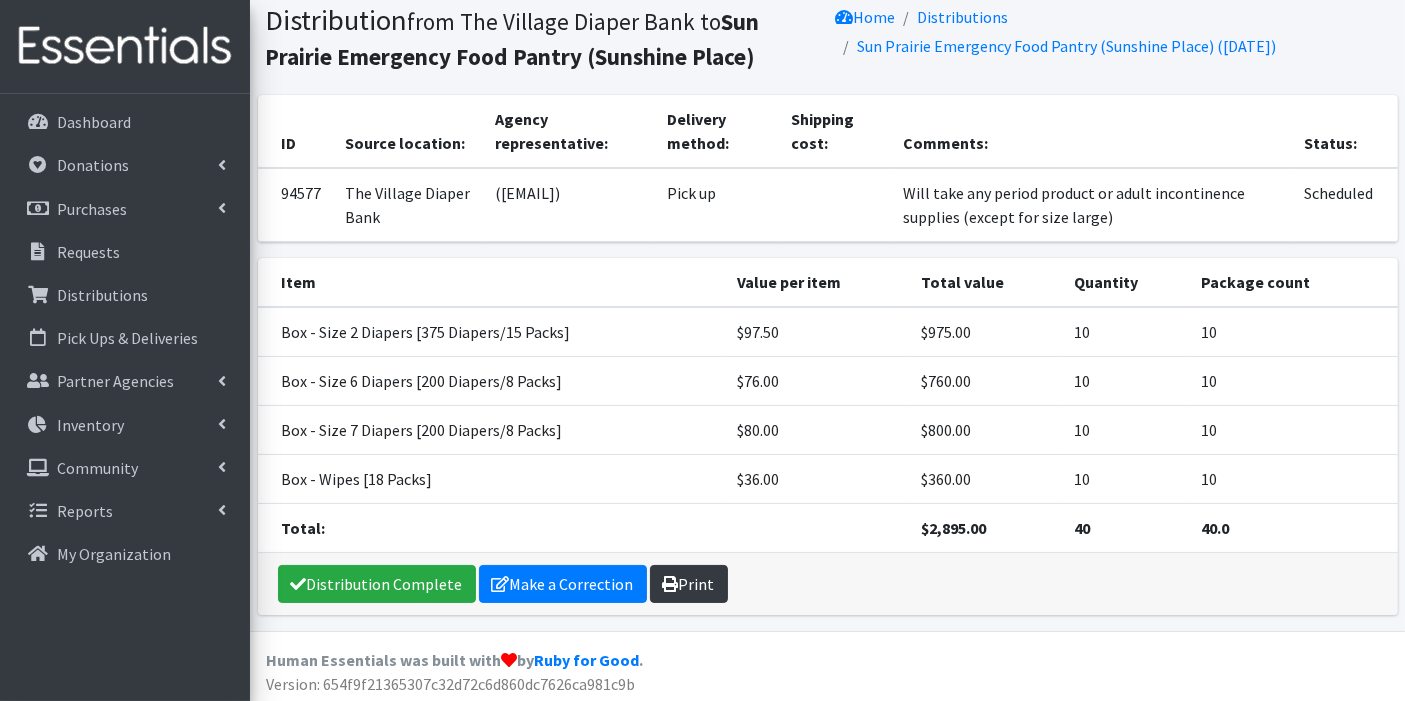 click on "Print" at bounding box center [689, 584] 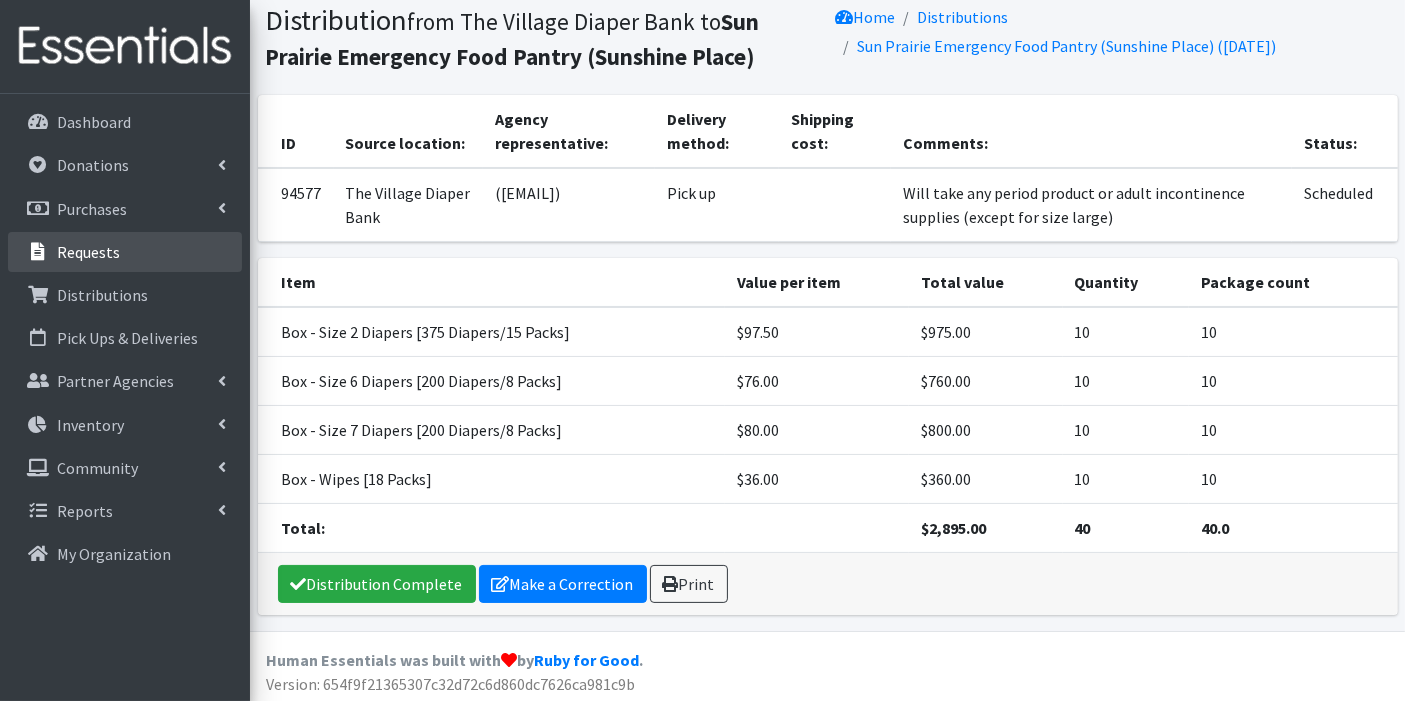 click on "Requests" at bounding box center (88, 252) 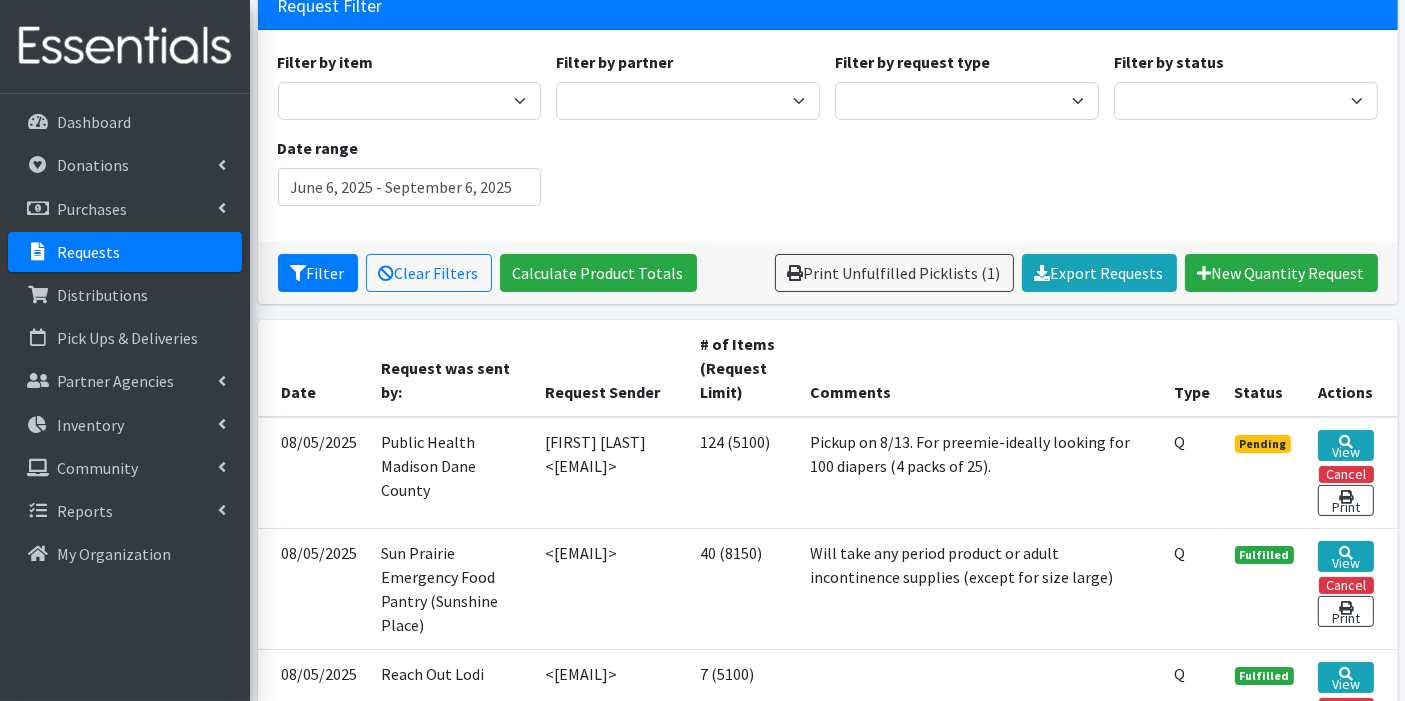scroll, scrollTop: 444, scrollLeft: 0, axis: vertical 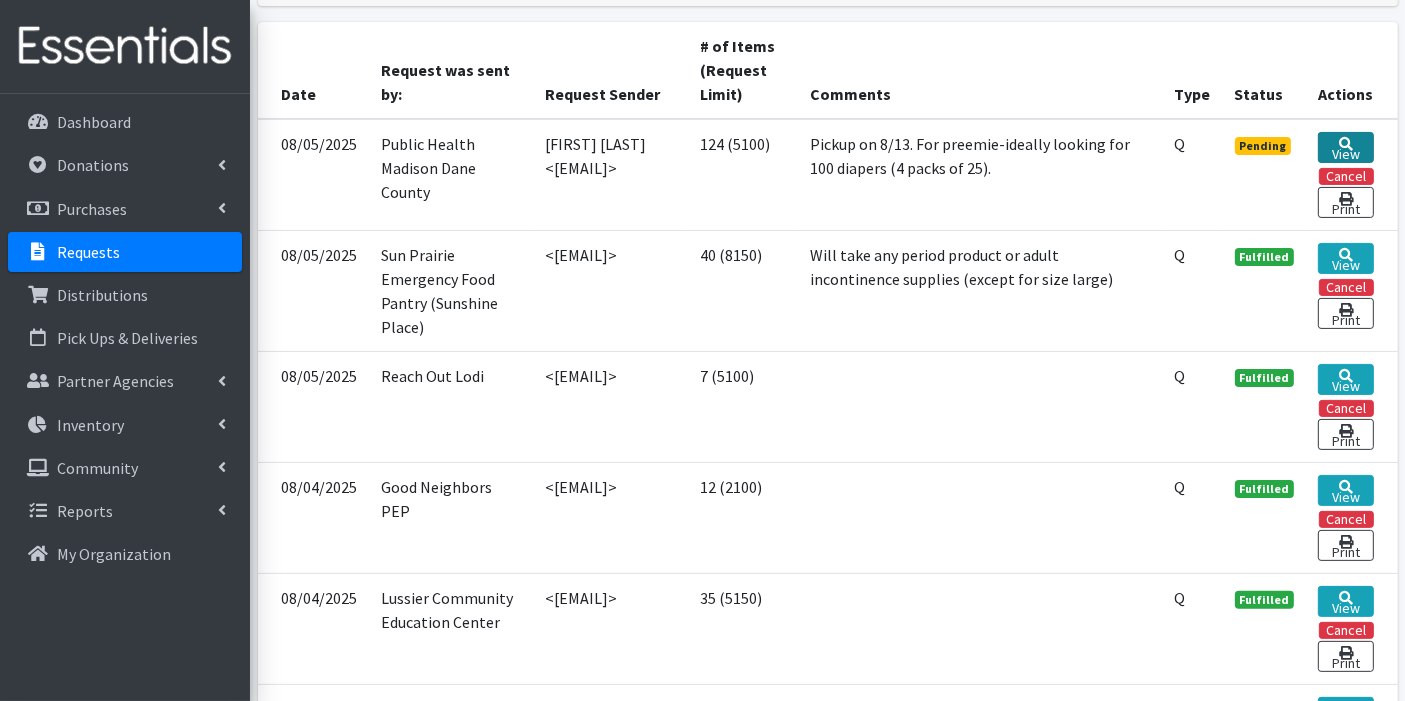click on "View" at bounding box center [1345, 147] 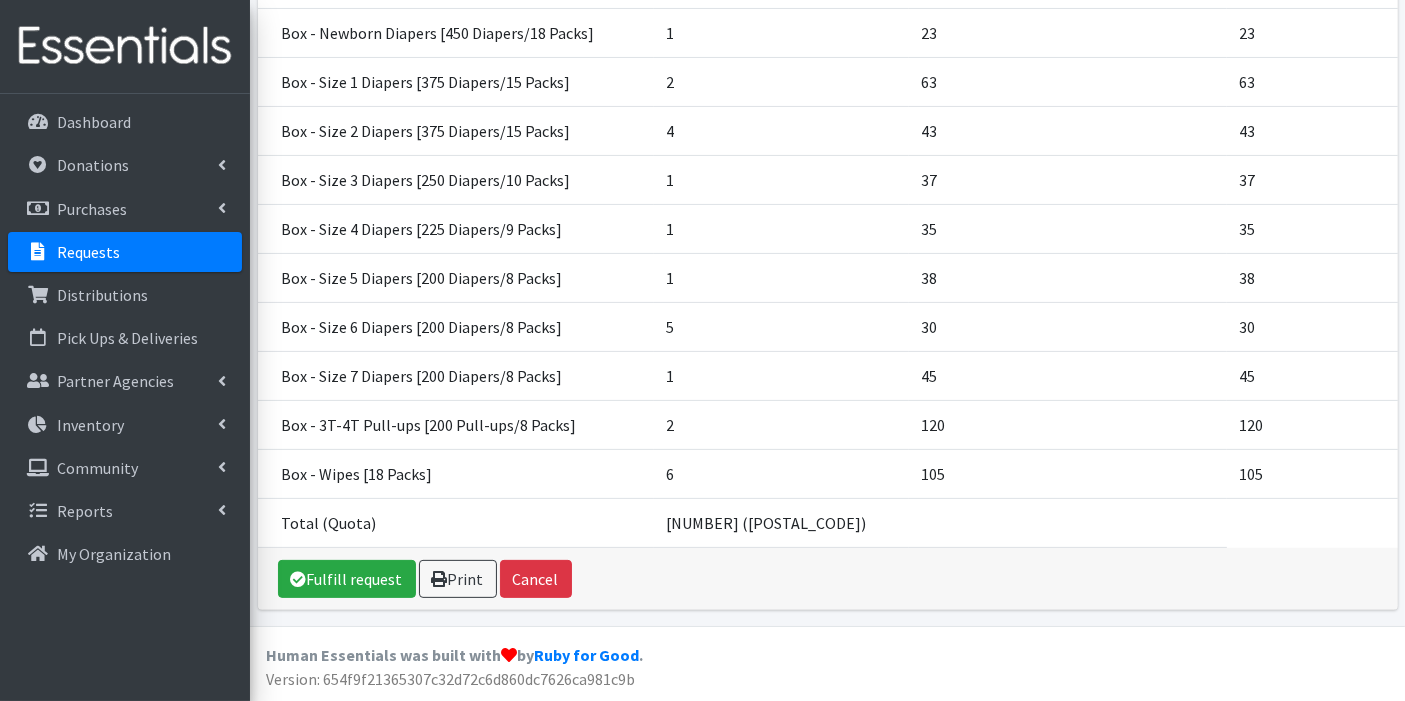 scroll, scrollTop: 445, scrollLeft: 0, axis: vertical 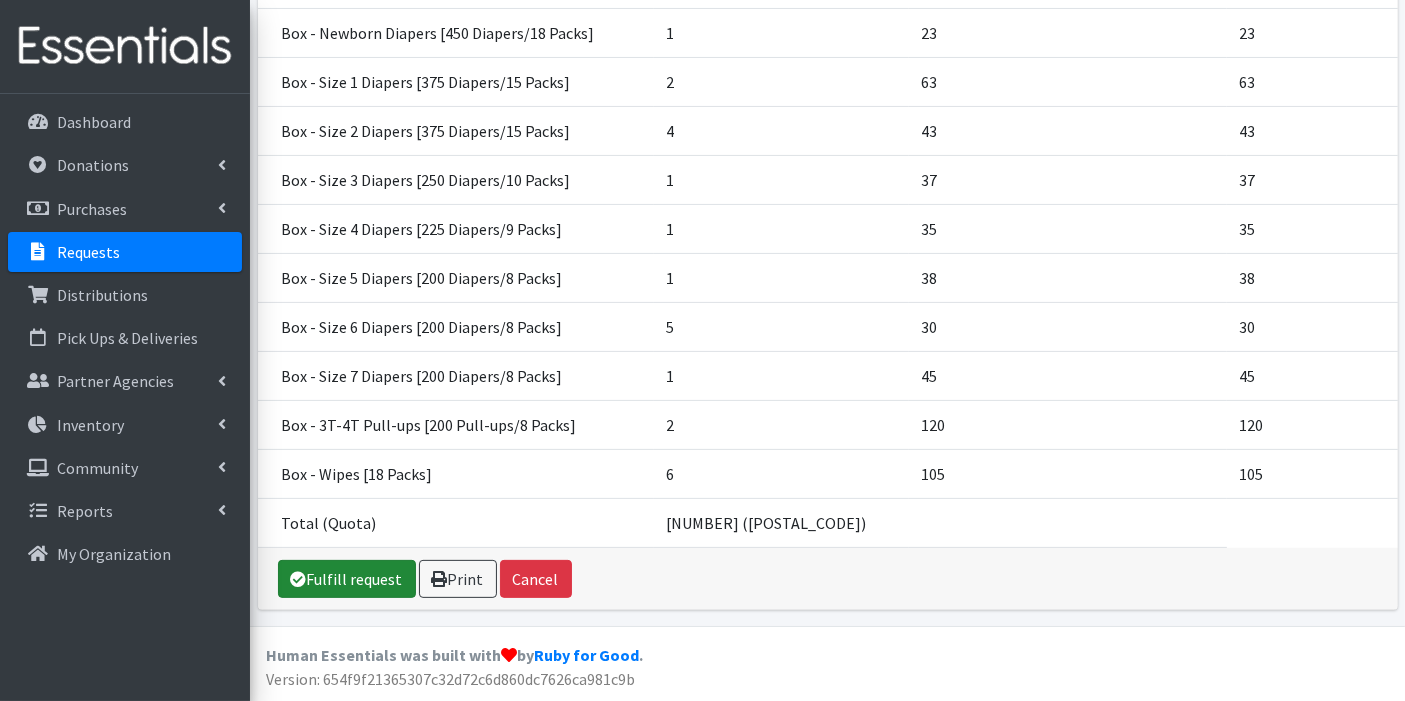 click on "Fulfill request" at bounding box center [347, 579] 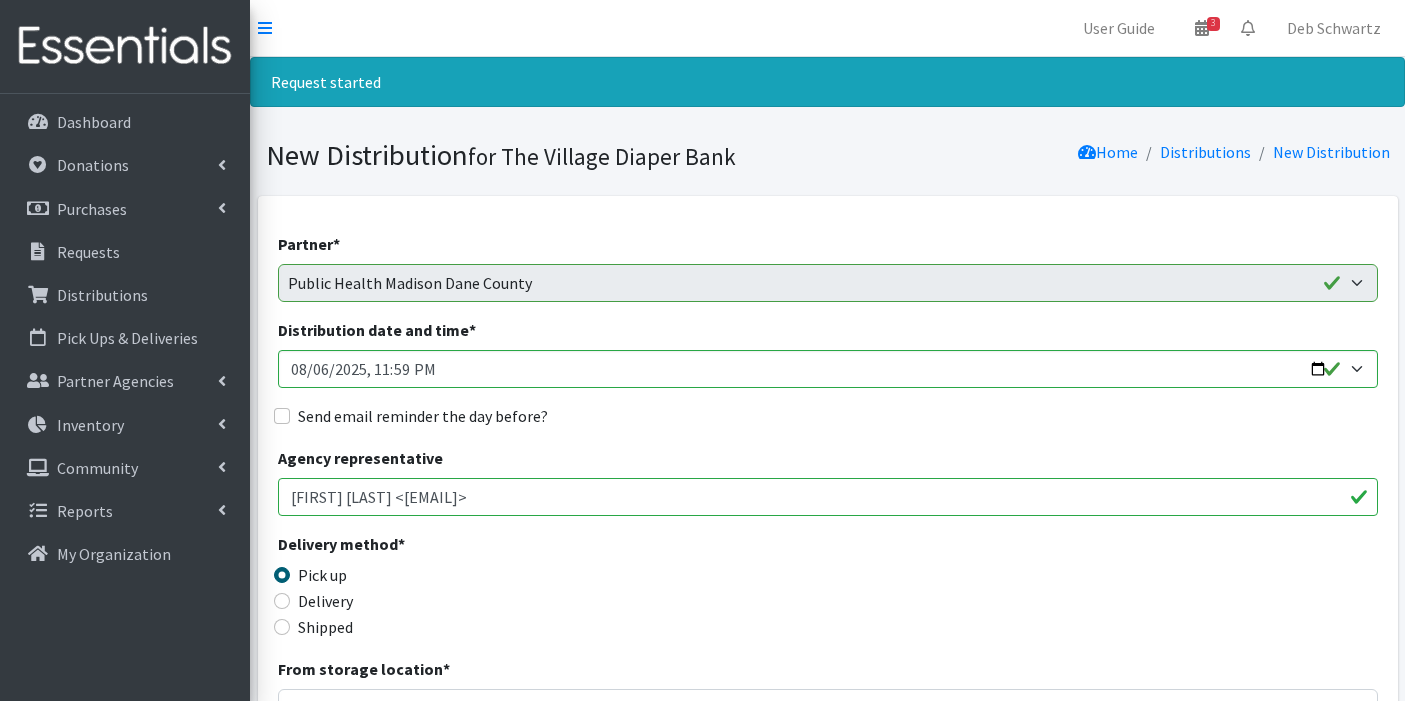 scroll, scrollTop: 0, scrollLeft: 0, axis: both 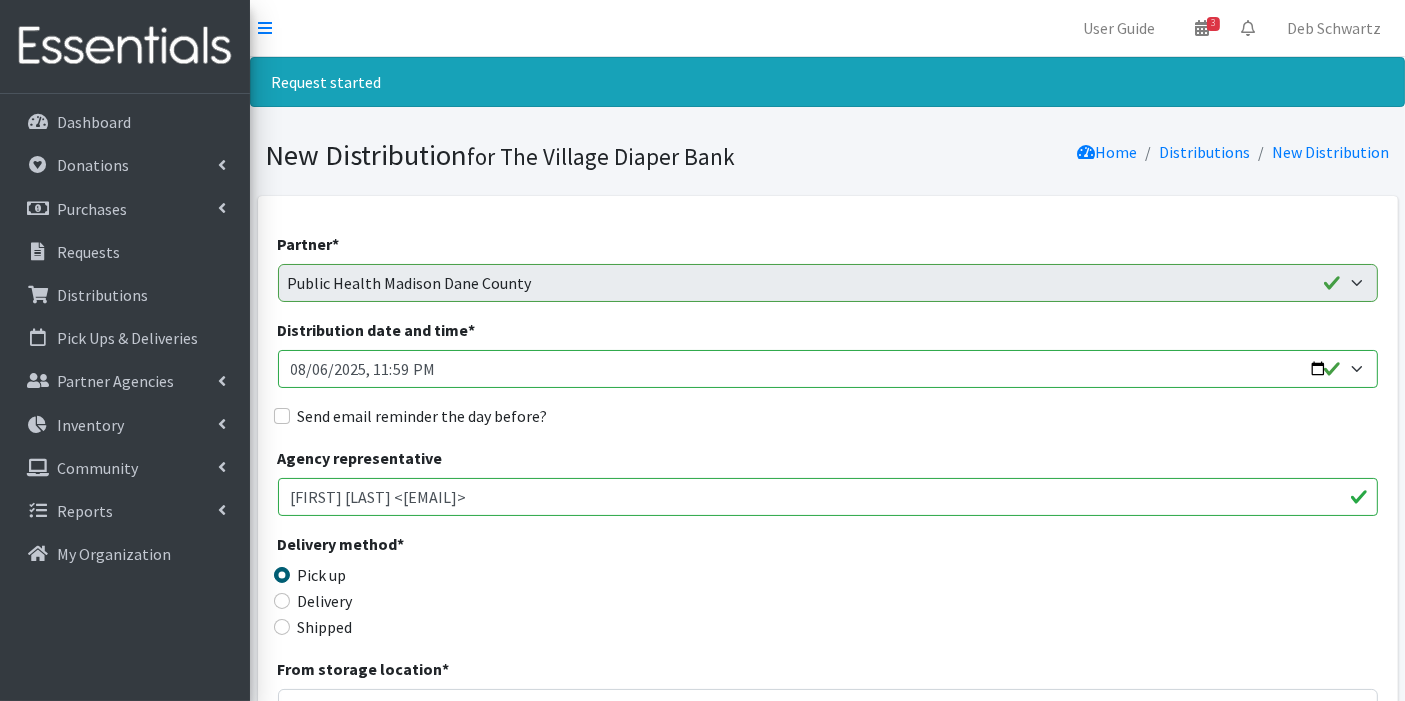 click on "Distribution date and time  *" at bounding box center [828, 369] 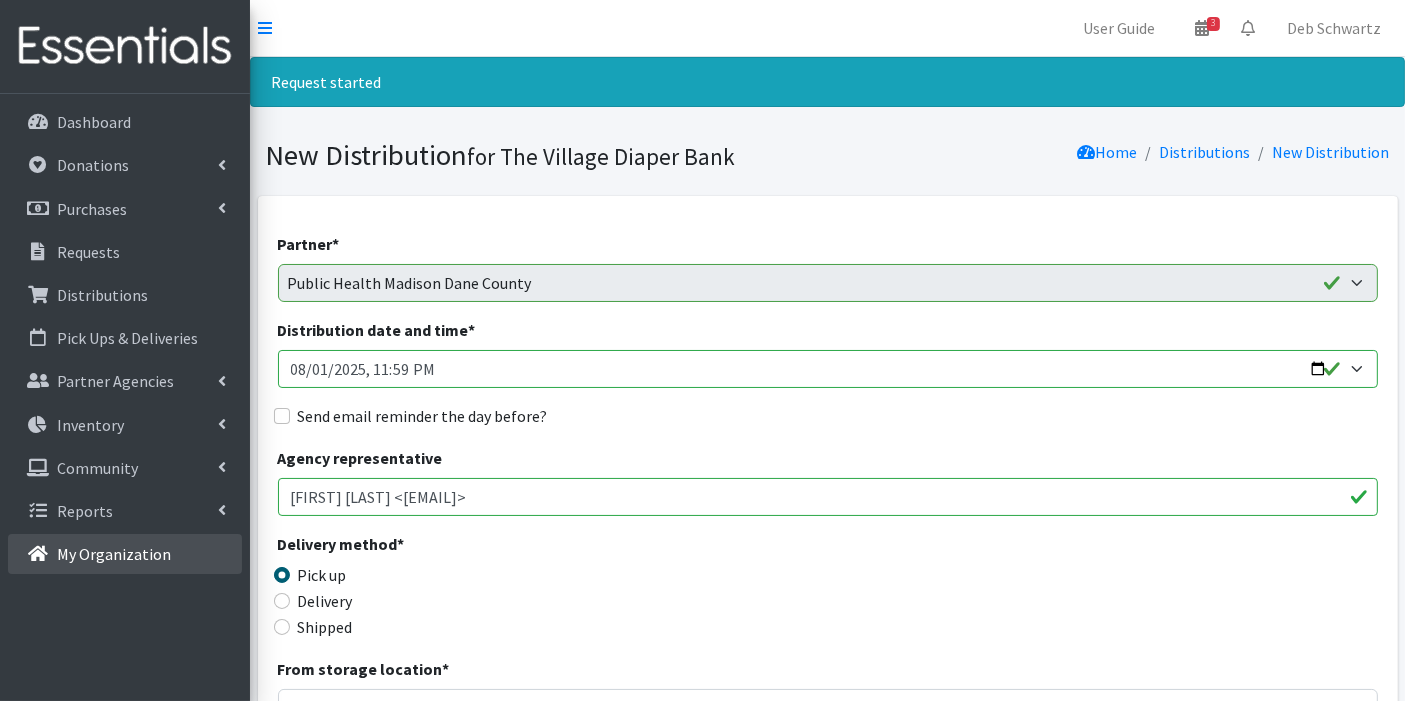 type on "2025-08-13T23:59" 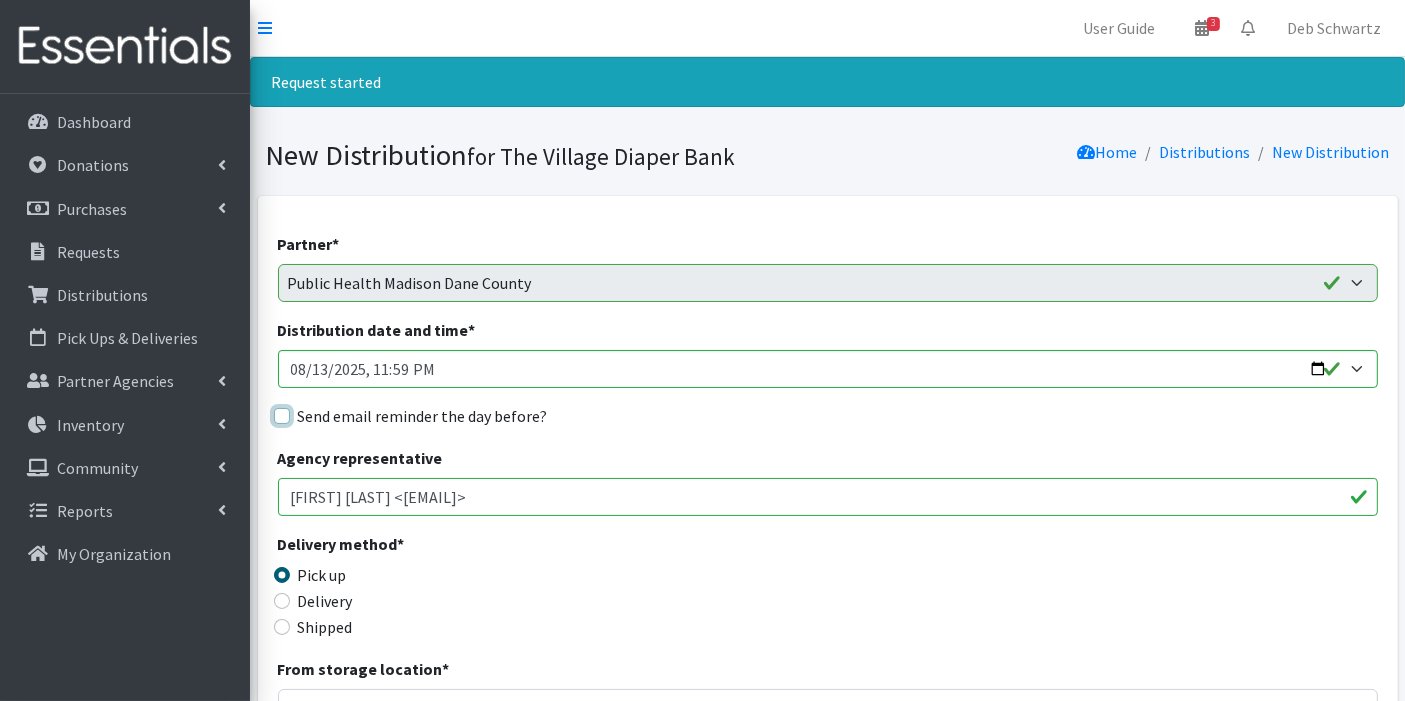 click on "Send email reminder the day before?" at bounding box center (282, 416) 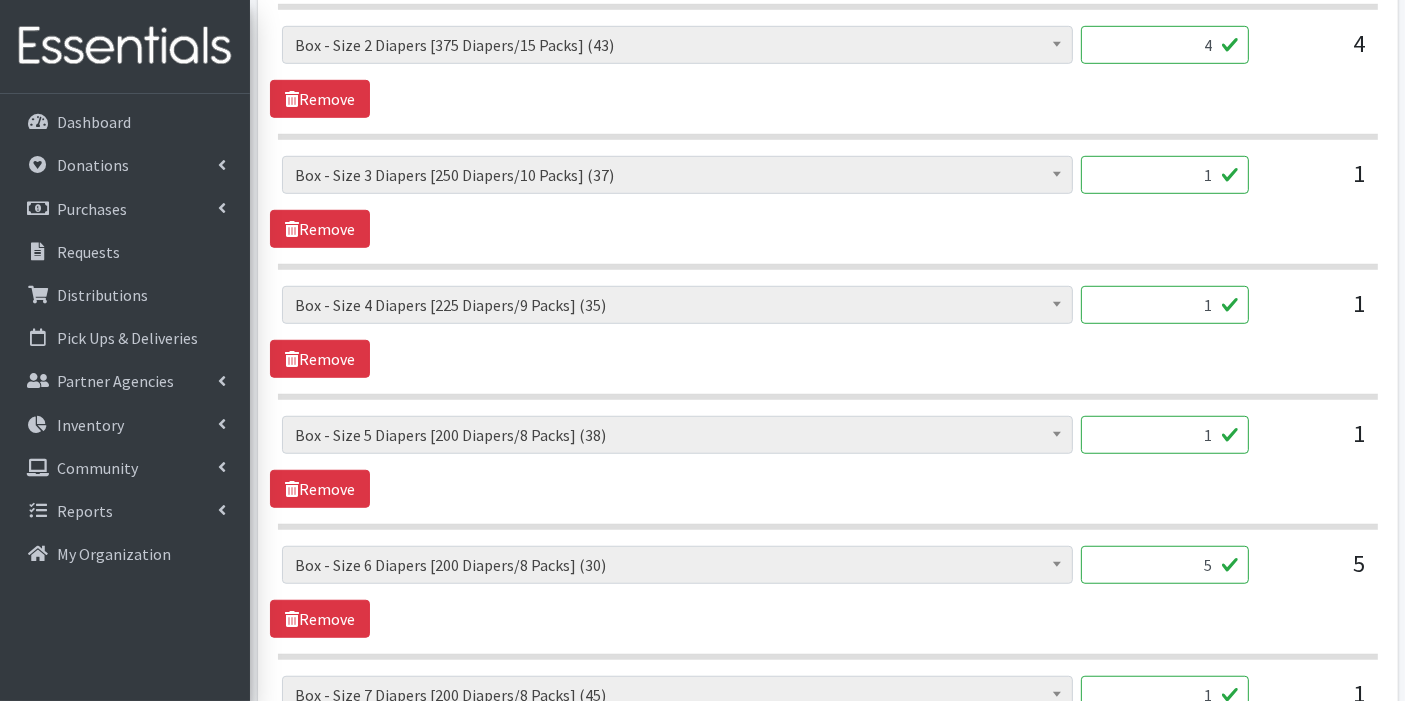 scroll, scrollTop: 1928, scrollLeft: 0, axis: vertical 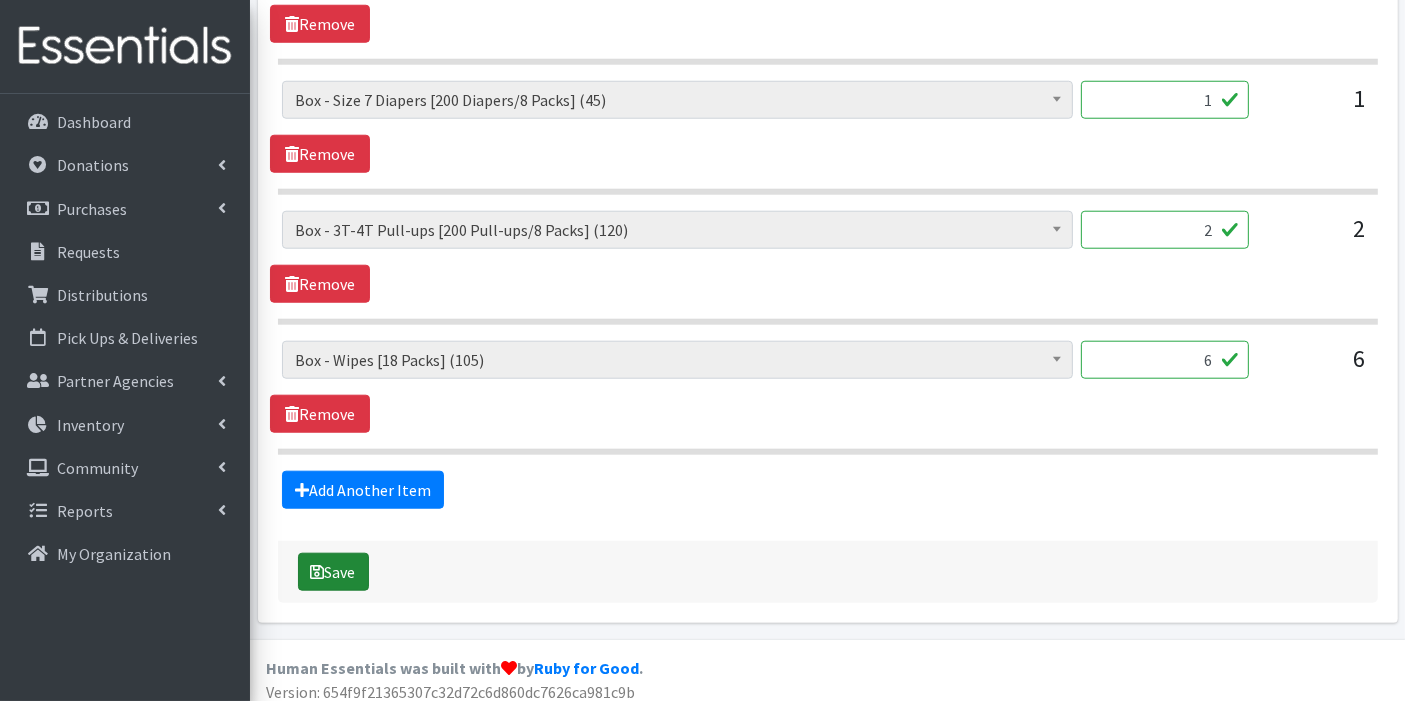 click on "Save" at bounding box center [333, 572] 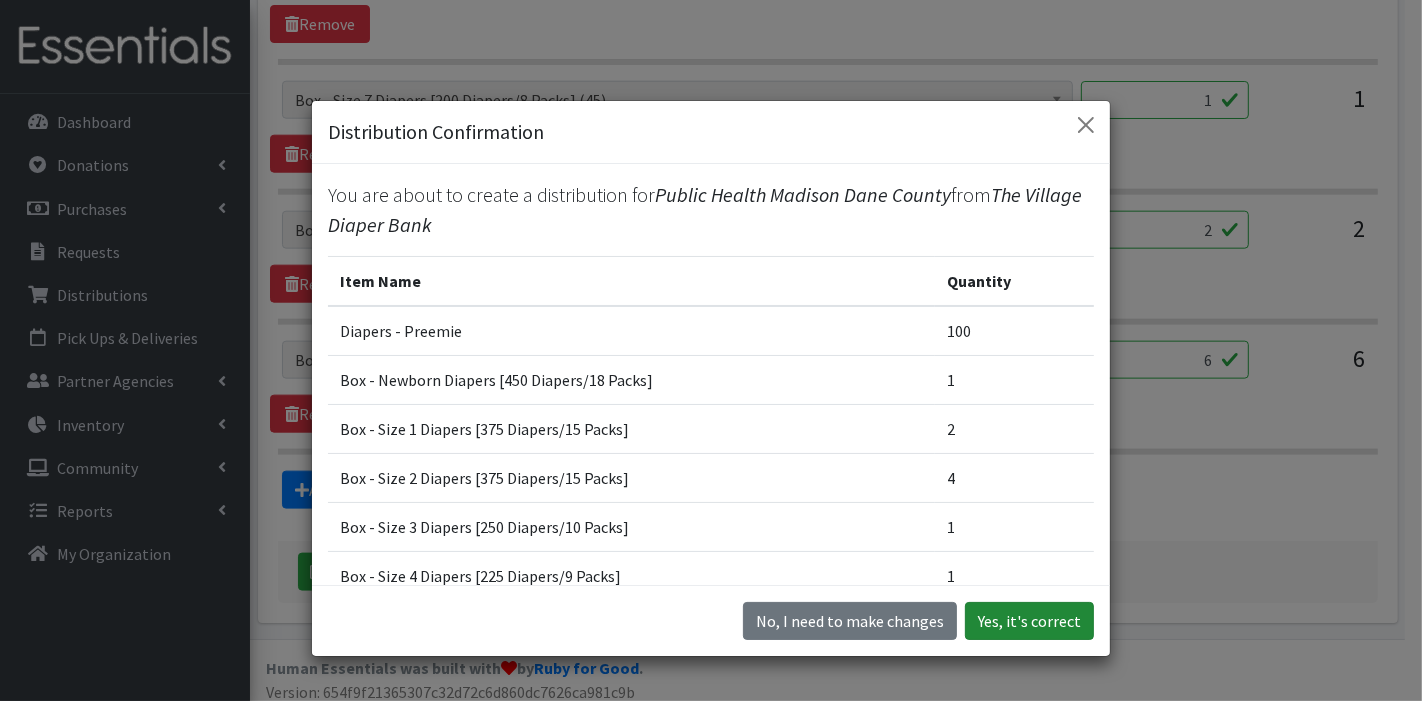 click on "Yes, it's correct" at bounding box center [1029, 621] 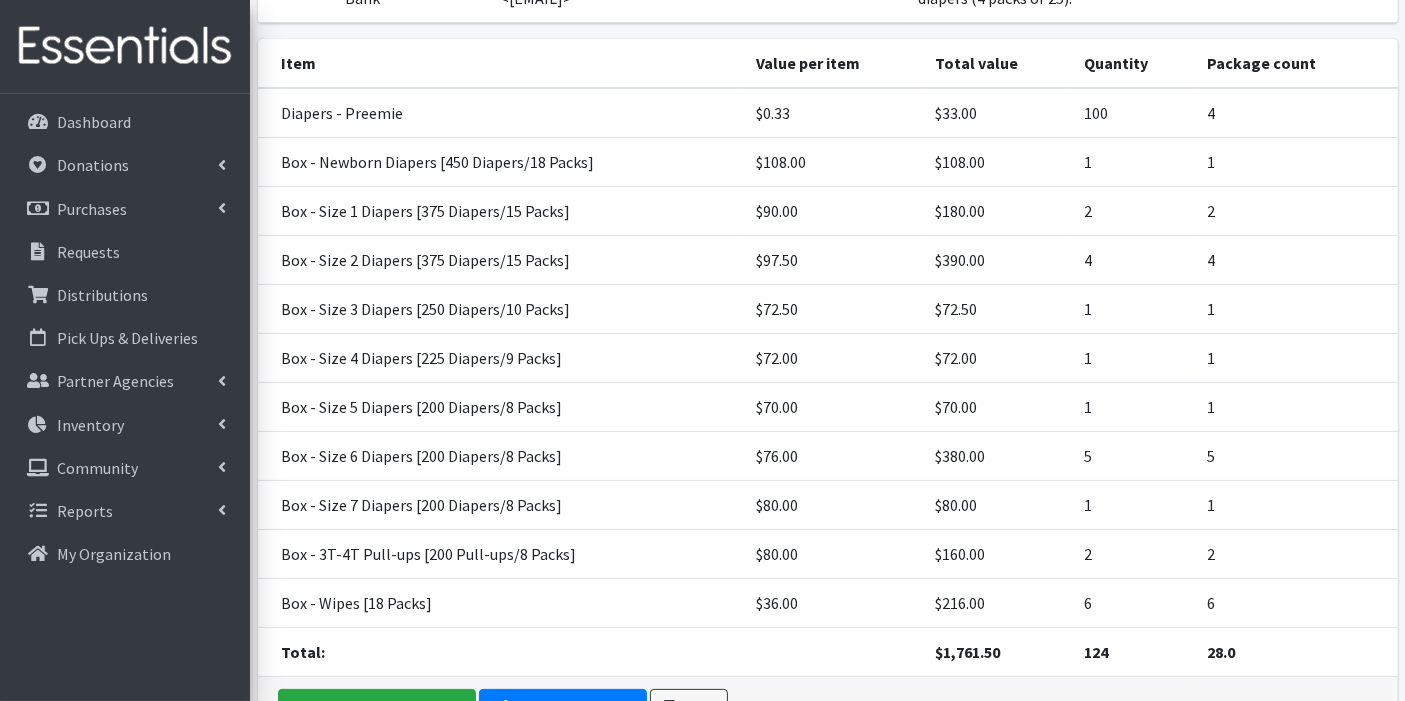 scroll, scrollTop: 476, scrollLeft: 0, axis: vertical 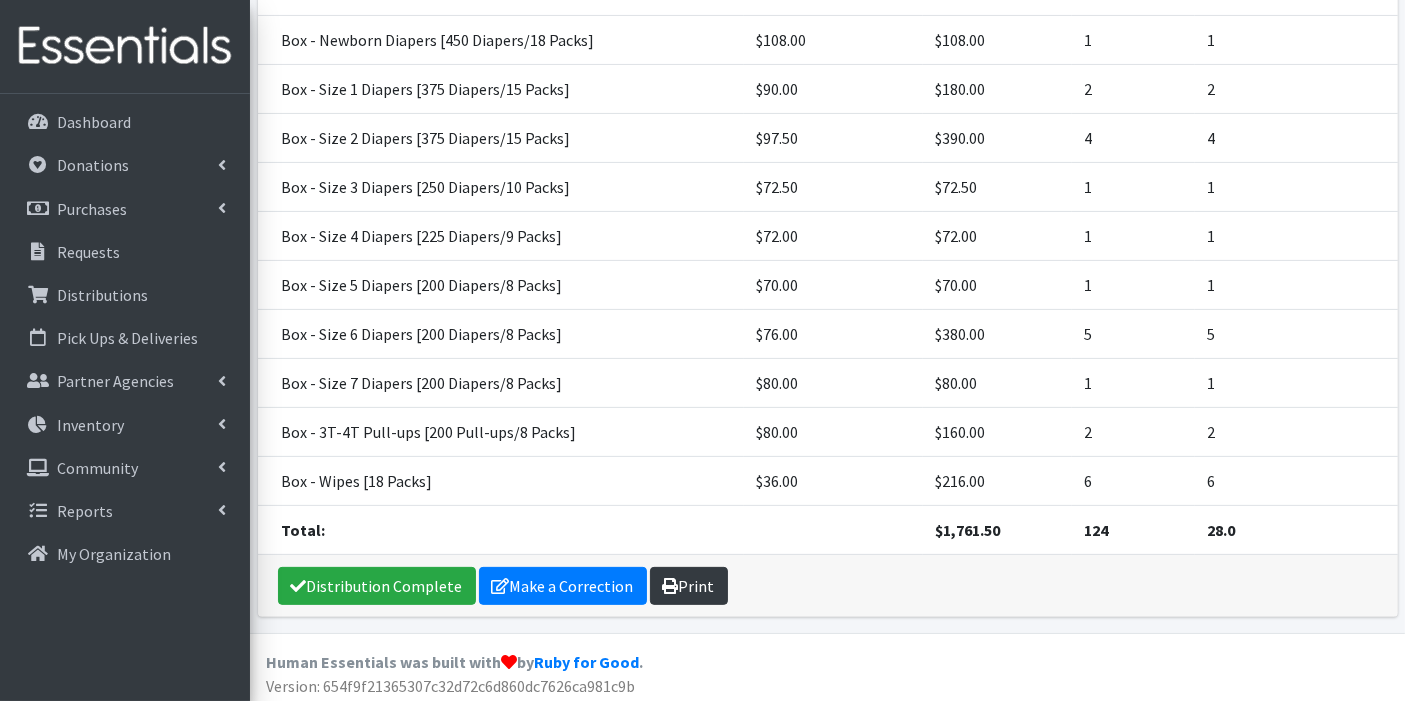 click on "Print" at bounding box center [689, 586] 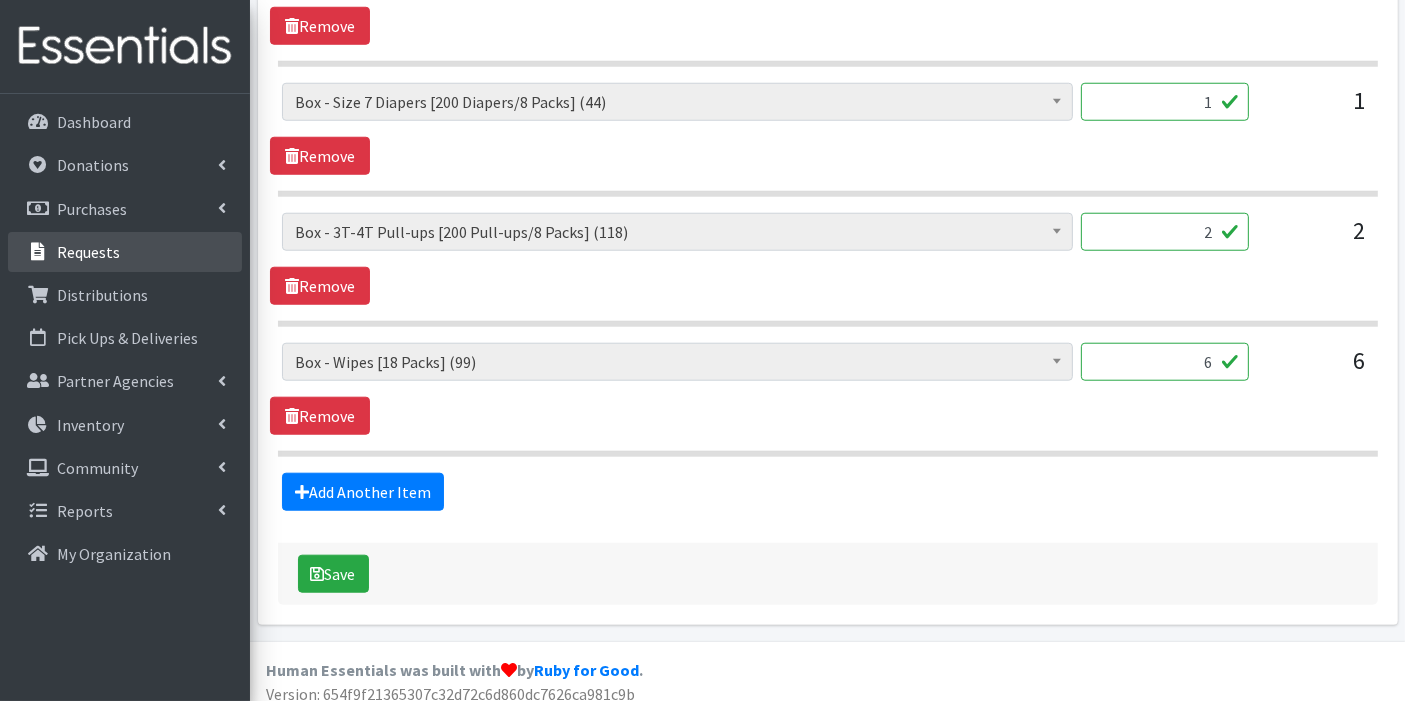 scroll, scrollTop: 1862, scrollLeft: 0, axis: vertical 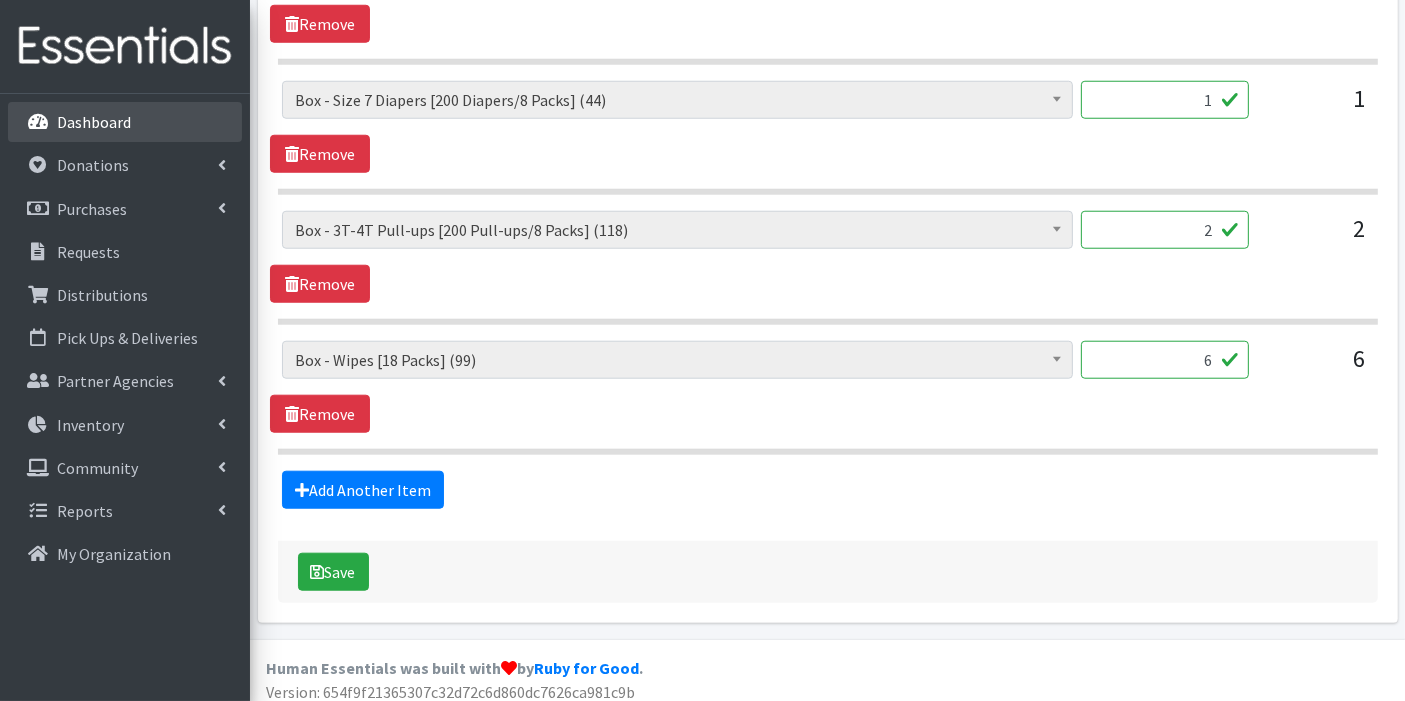 click on "Dashboard" at bounding box center [94, 122] 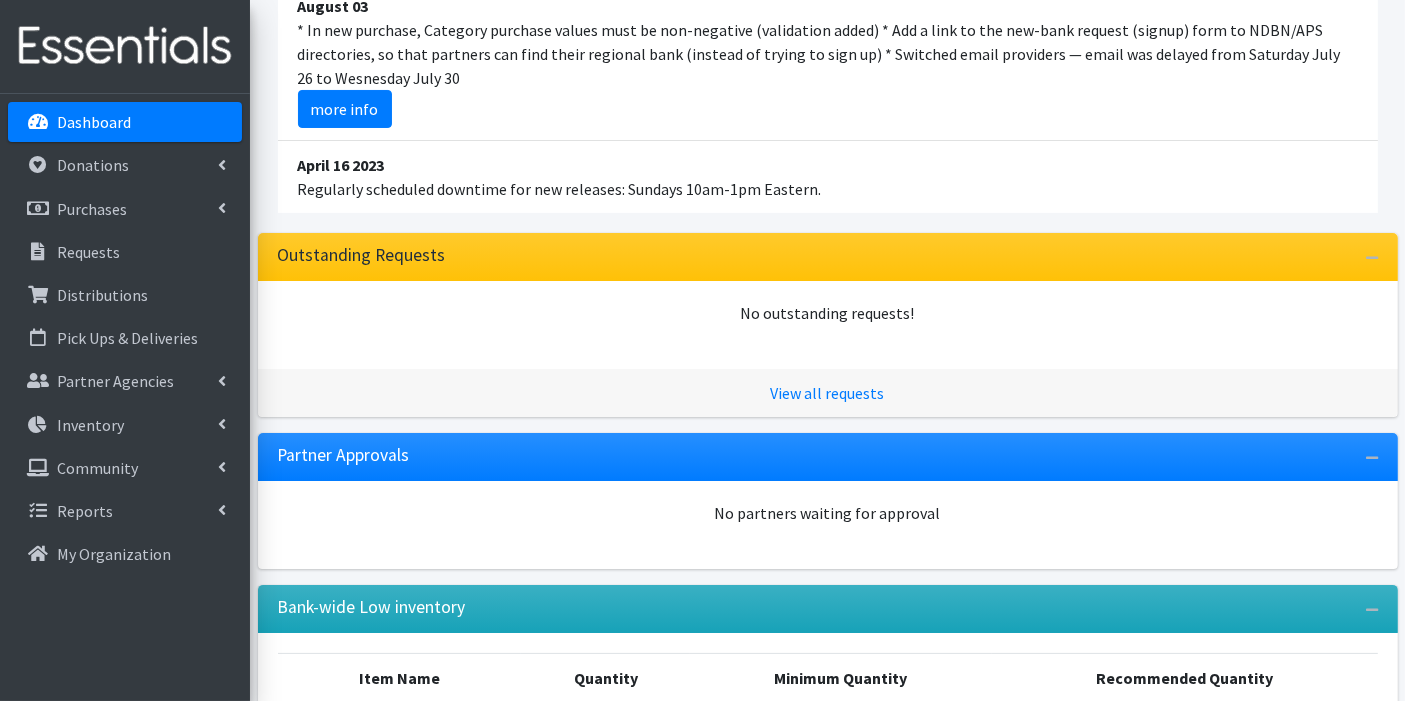 scroll, scrollTop: 400, scrollLeft: 0, axis: vertical 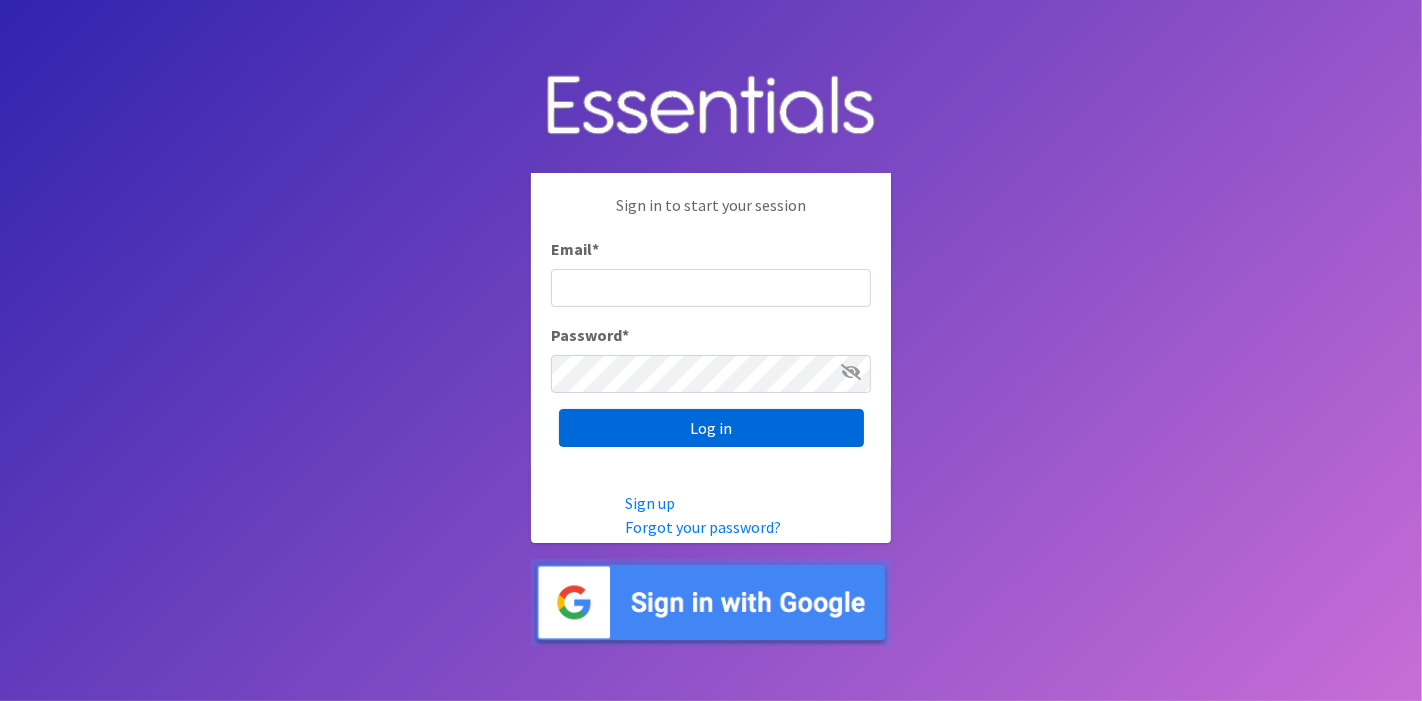 type on "[EMAIL]" 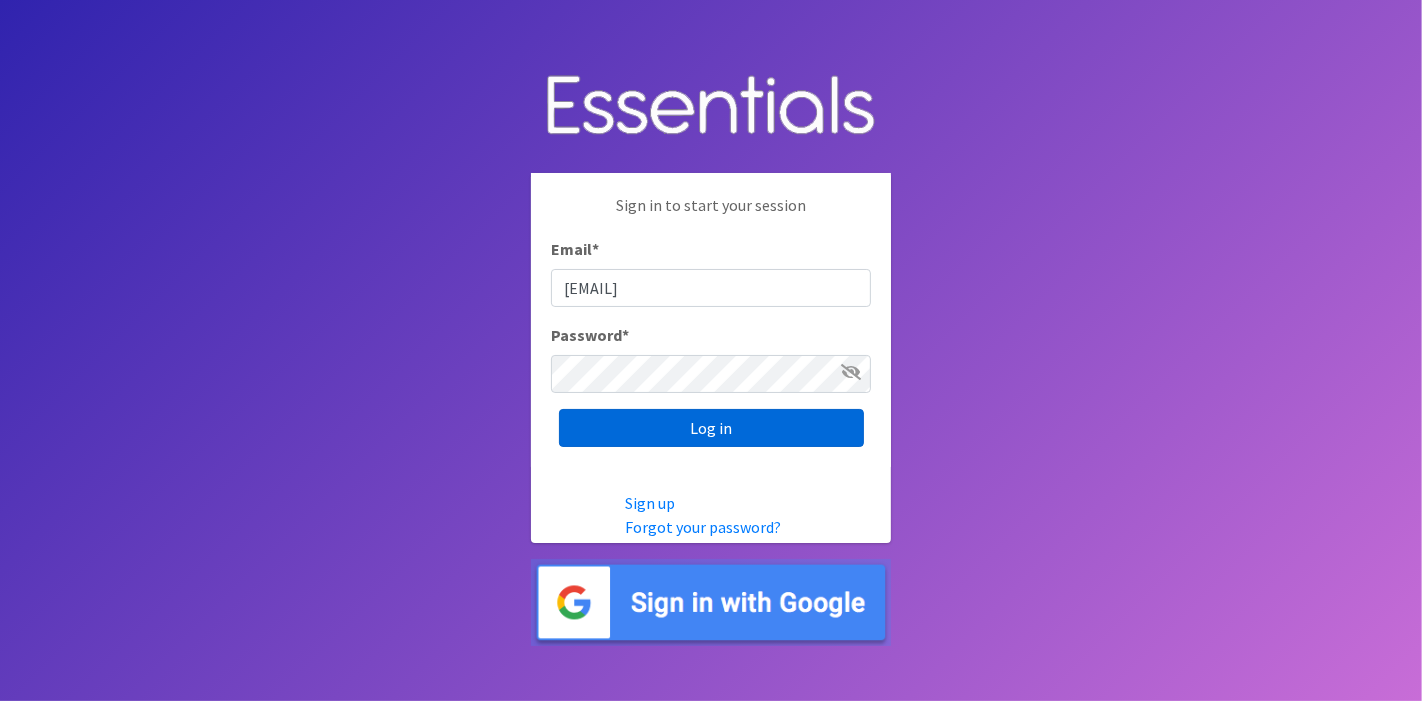 click on "Log in" at bounding box center [711, 428] 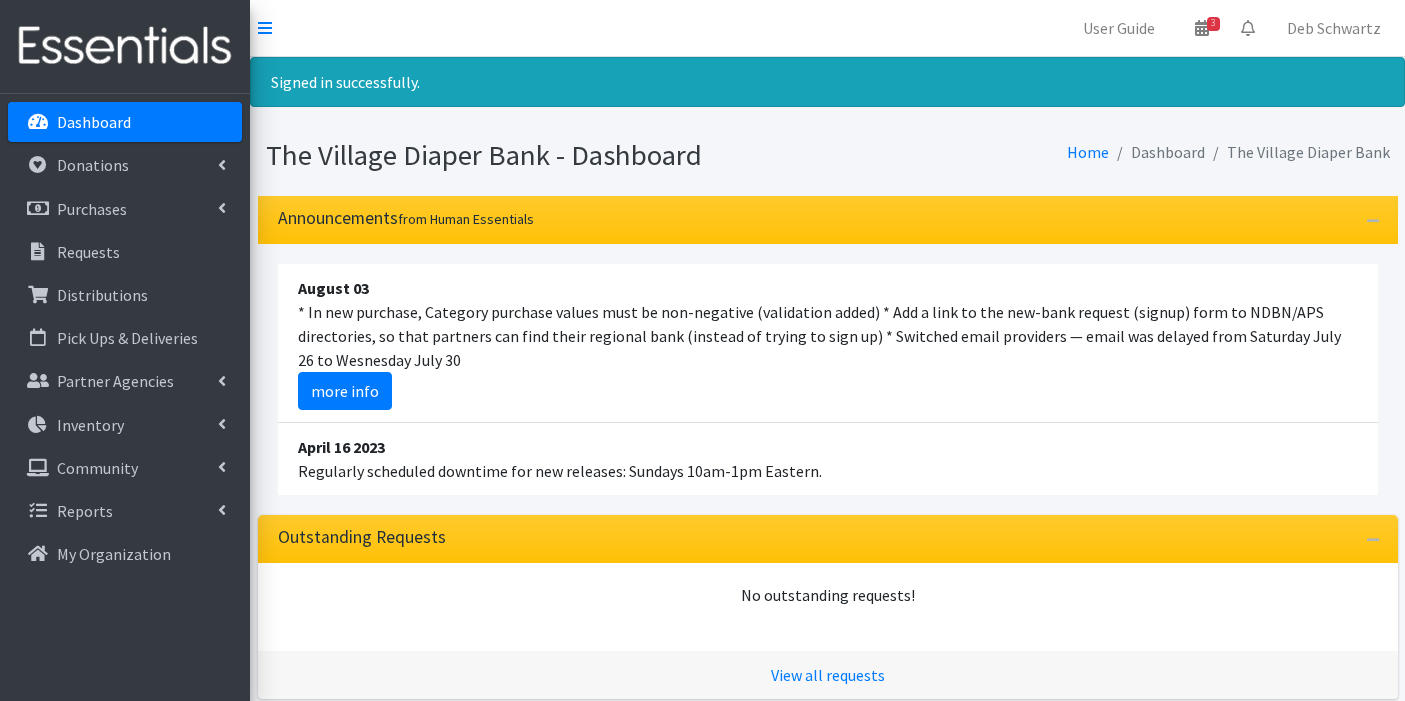 scroll, scrollTop: 0, scrollLeft: 0, axis: both 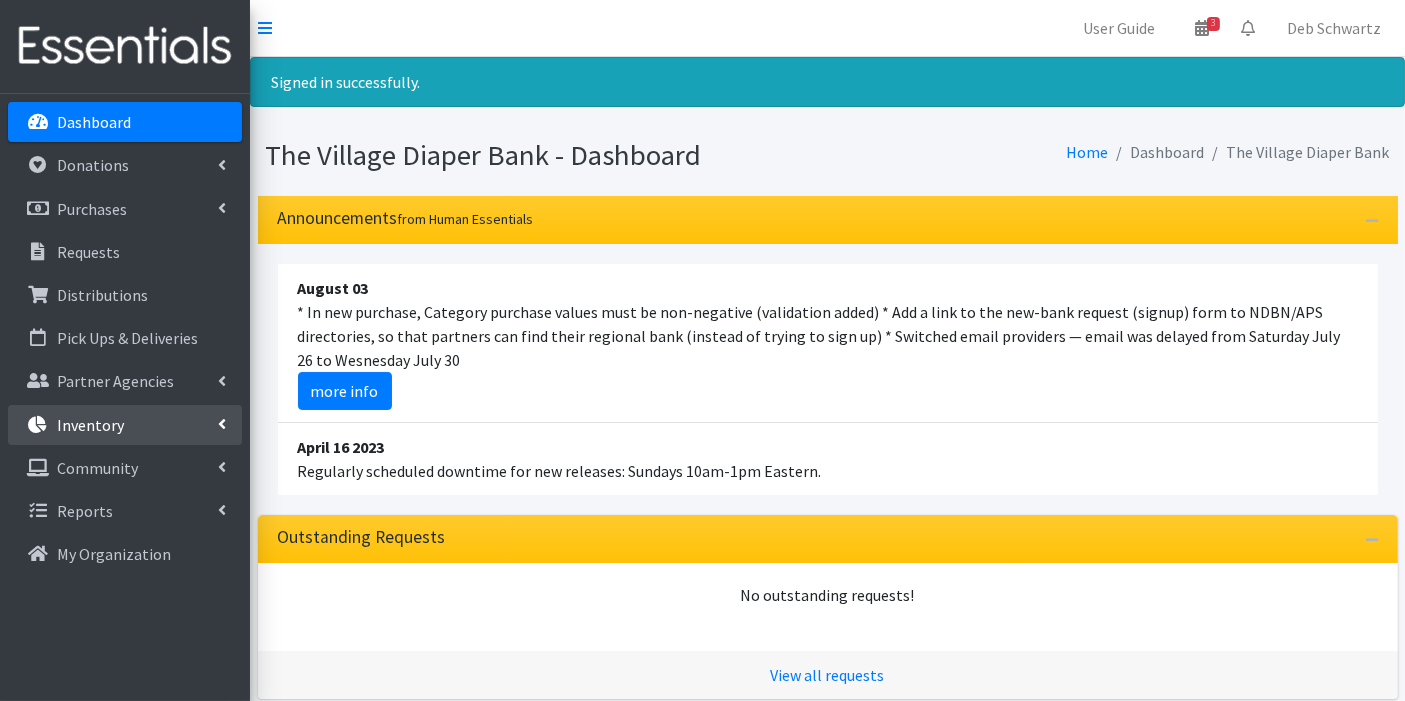 click on "Inventory" at bounding box center (90, 425) 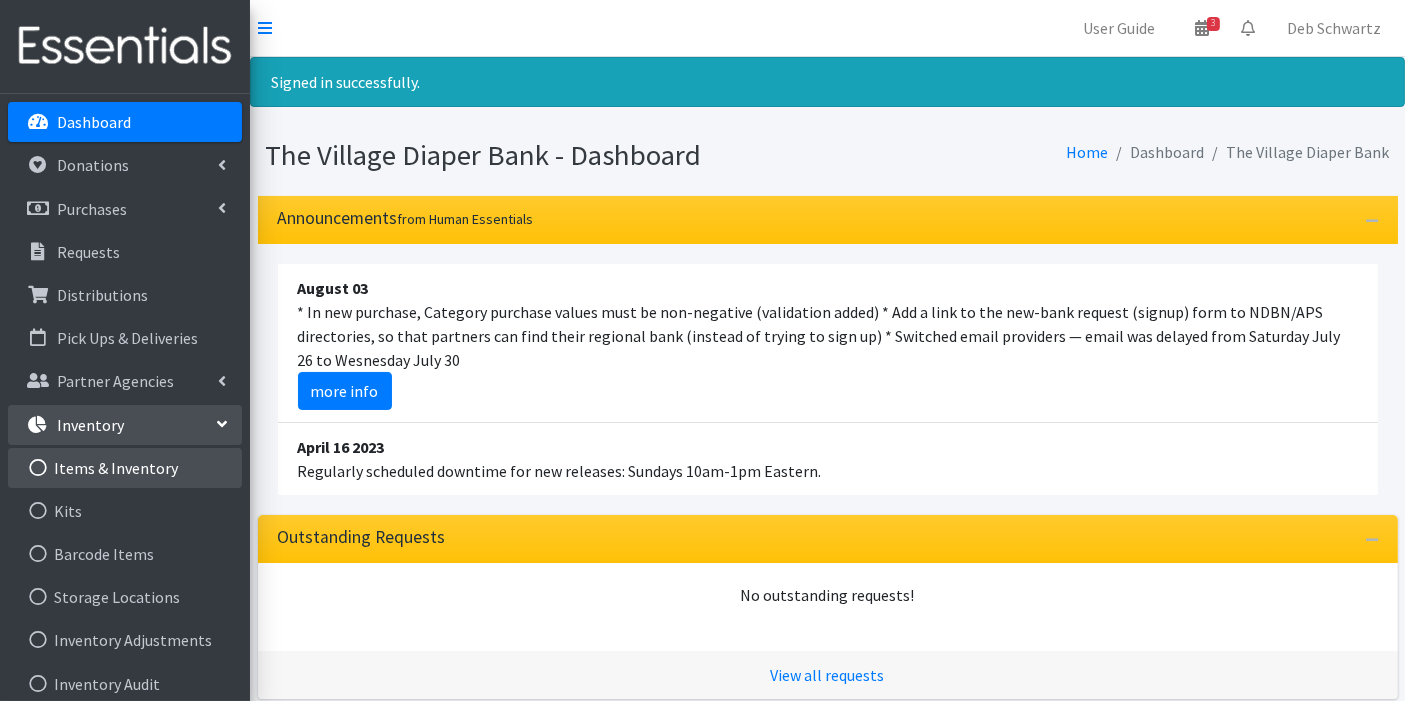 click on "Items & Inventory" at bounding box center (125, 468) 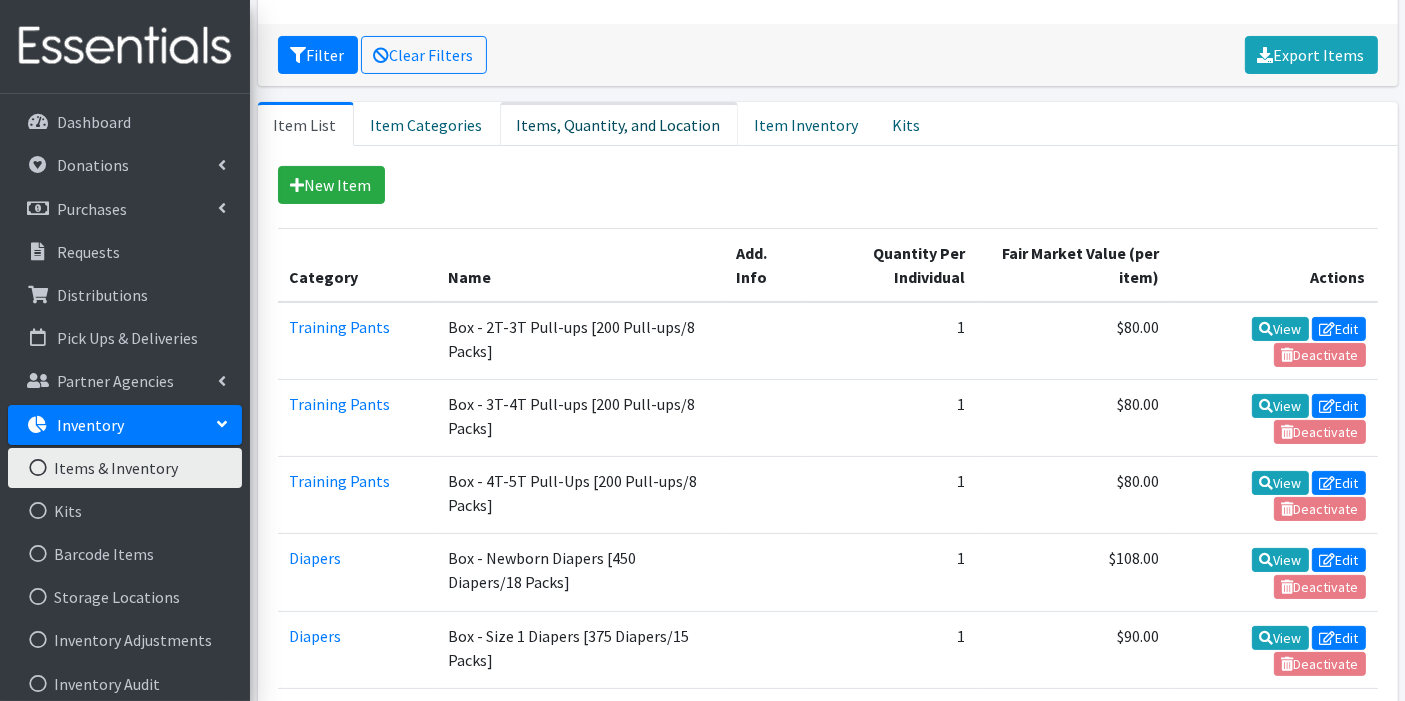 scroll, scrollTop: 333, scrollLeft: 0, axis: vertical 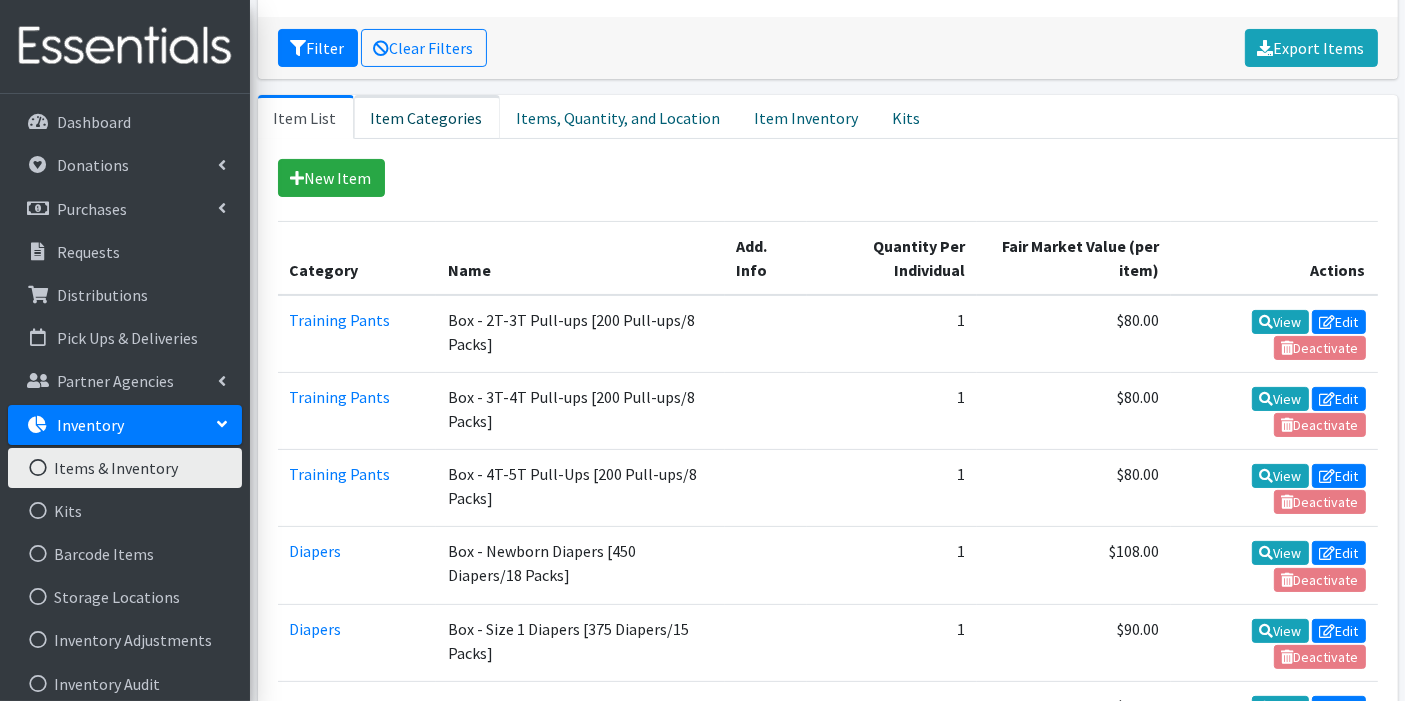 click on "Item Categories" at bounding box center (427, 117) 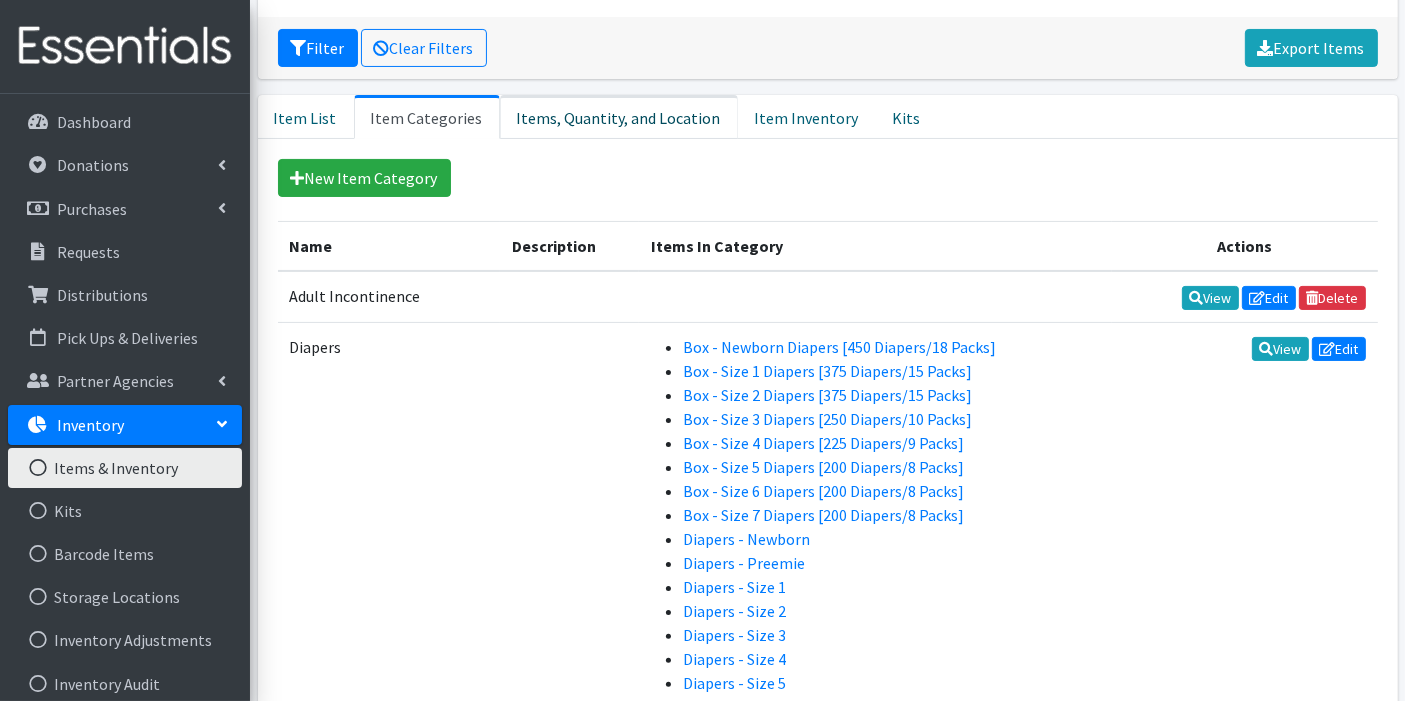 click on "Items,
Quantity, and Location" at bounding box center [619, 117] 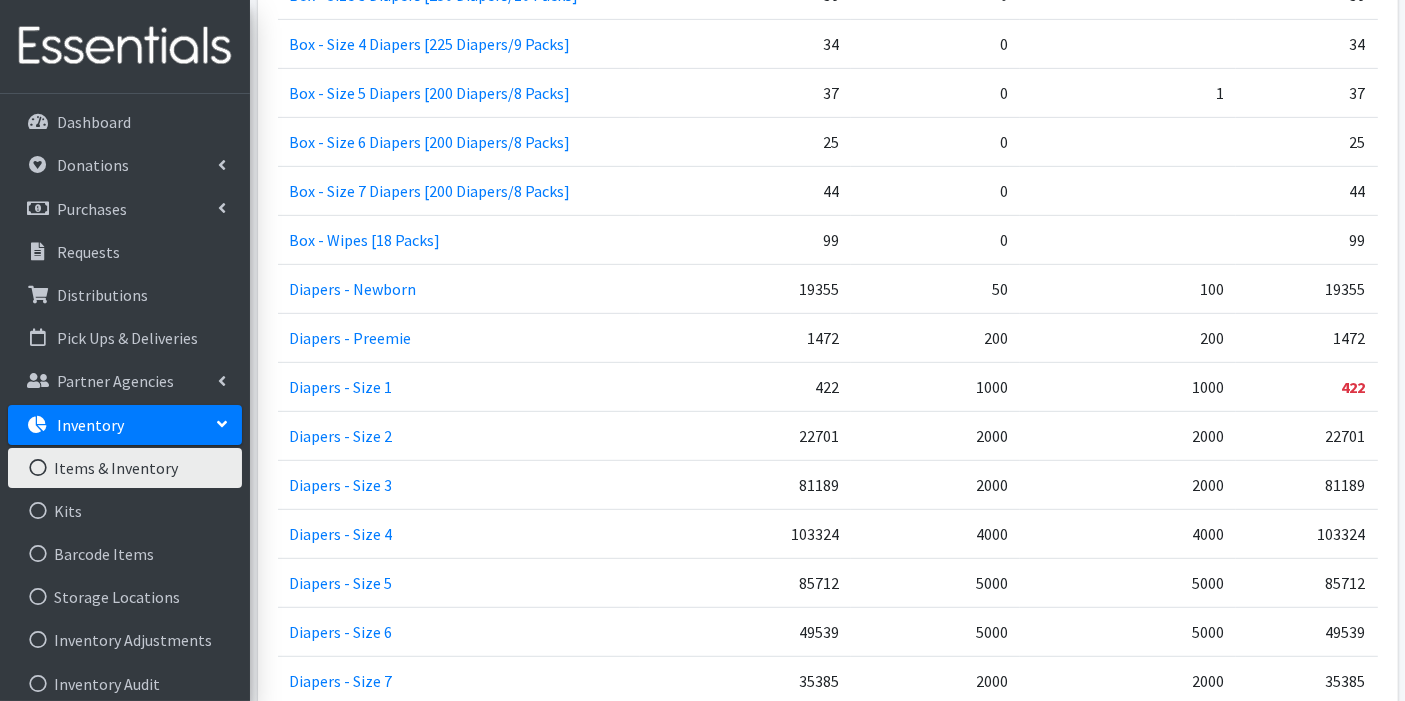 scroll, scrollTop: 1000, scrollLeft: 0, axis: vertical 